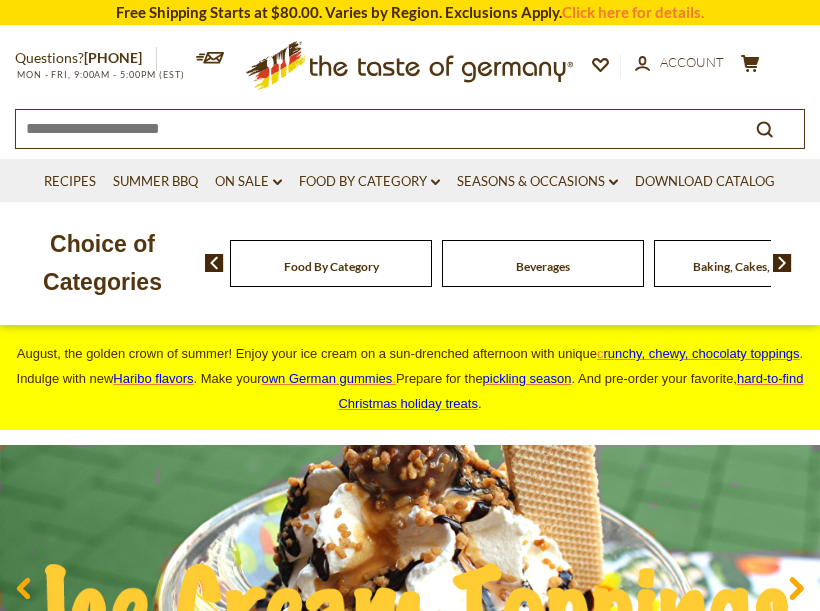 scroll, scrollTop: 0, scrollLeft: 0, axis: both 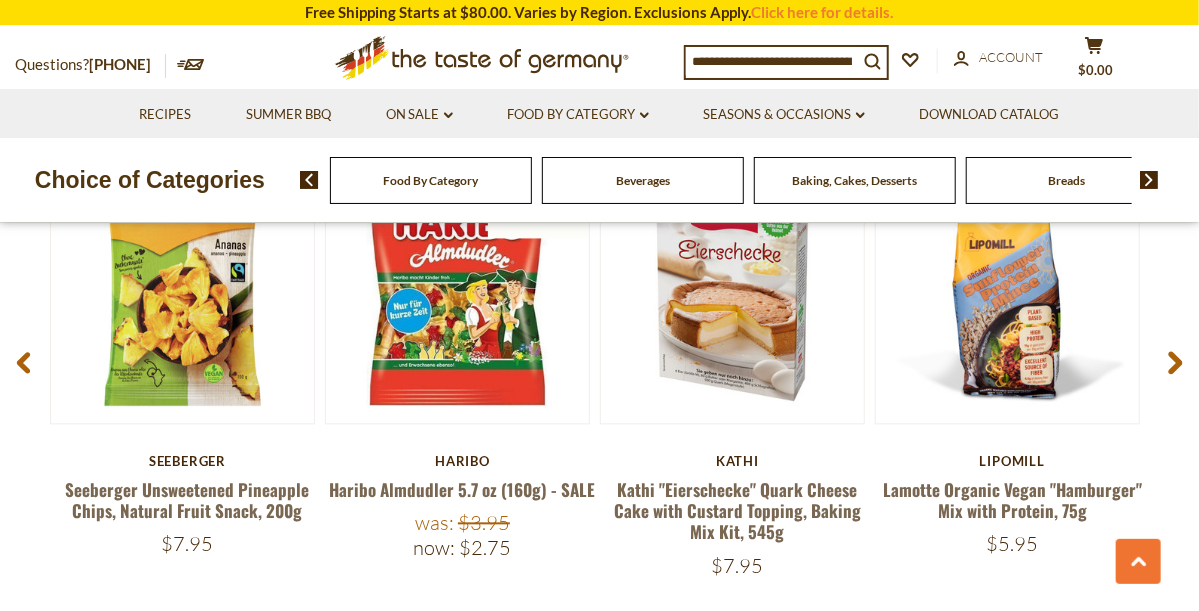 click on "Baking, Cakes, Desserts" at bounding box center (854, 180) 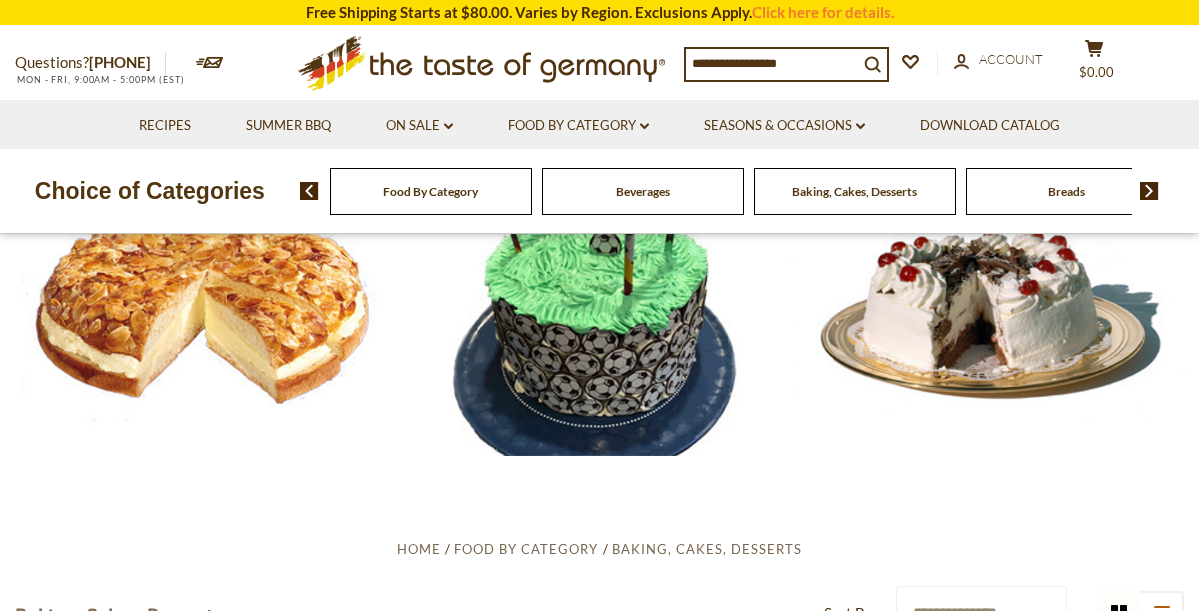 scroll, scrollTop: 0, scrollLeft: 0, axis: both 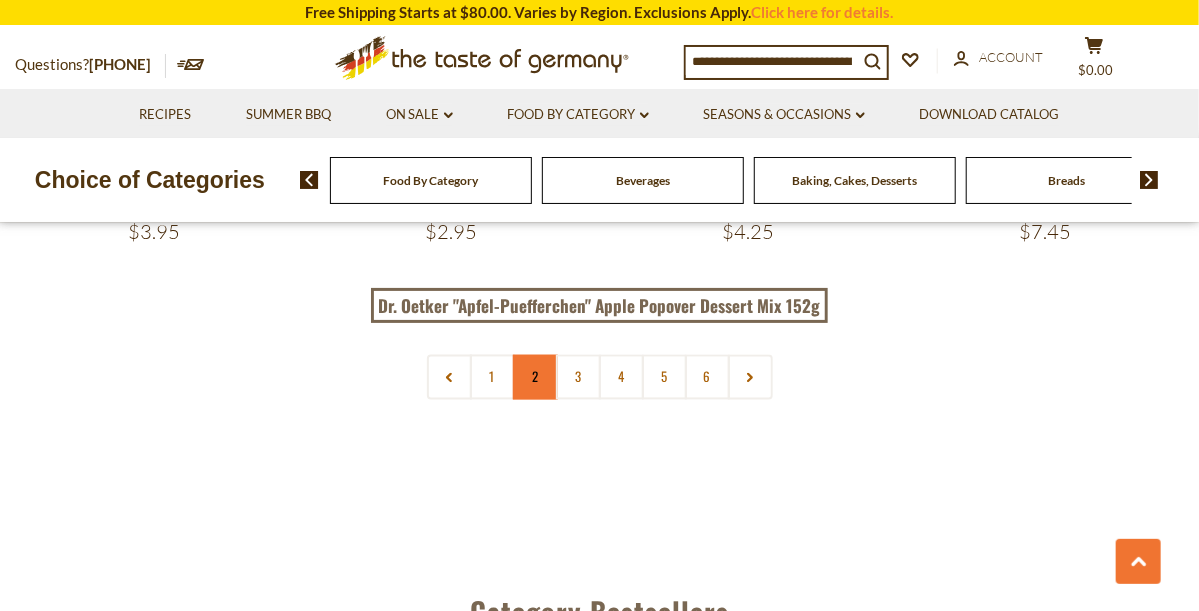 click on "2" at bounding box center (535, 377) 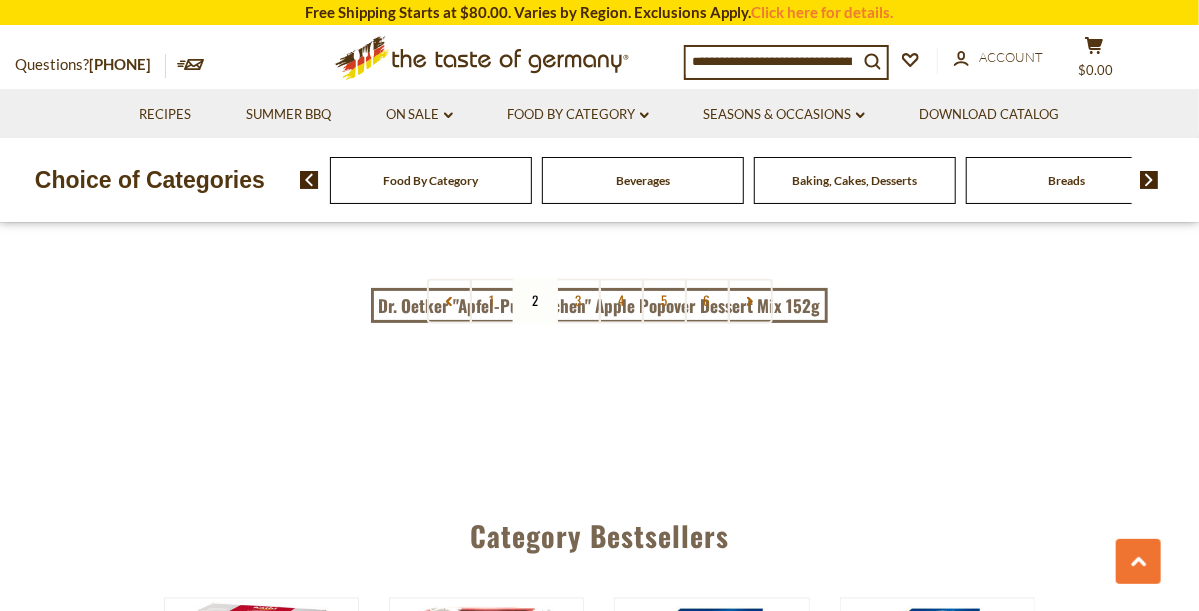 scroll, scrollTop: 4730, scrollLeft: 0, axis: vertical 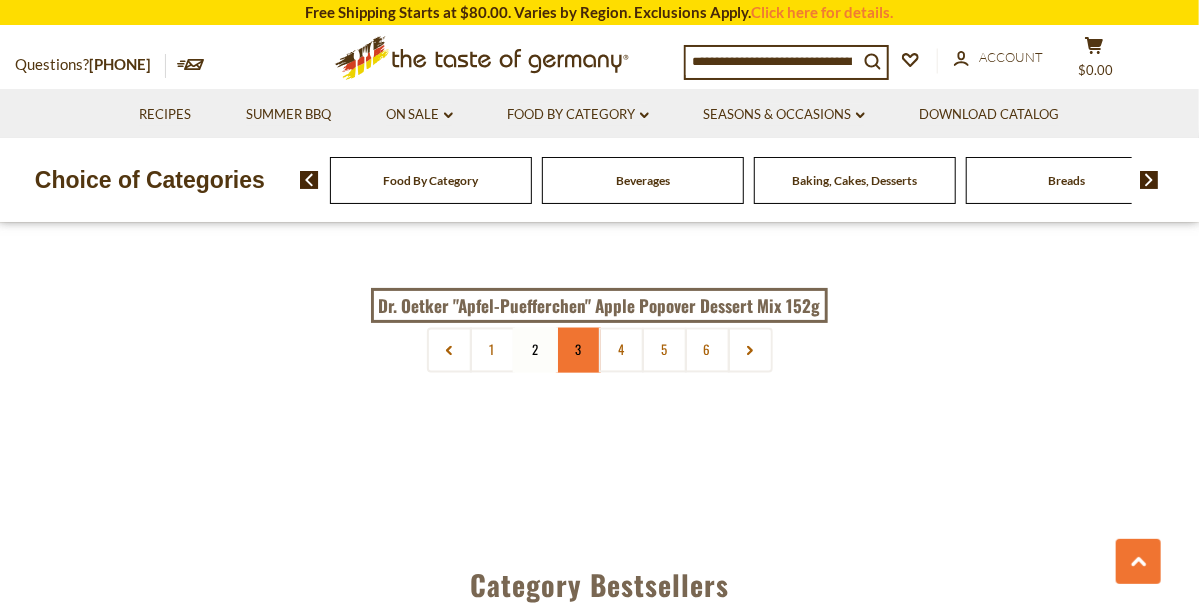 click on "3" at bounding box center [578, 350] 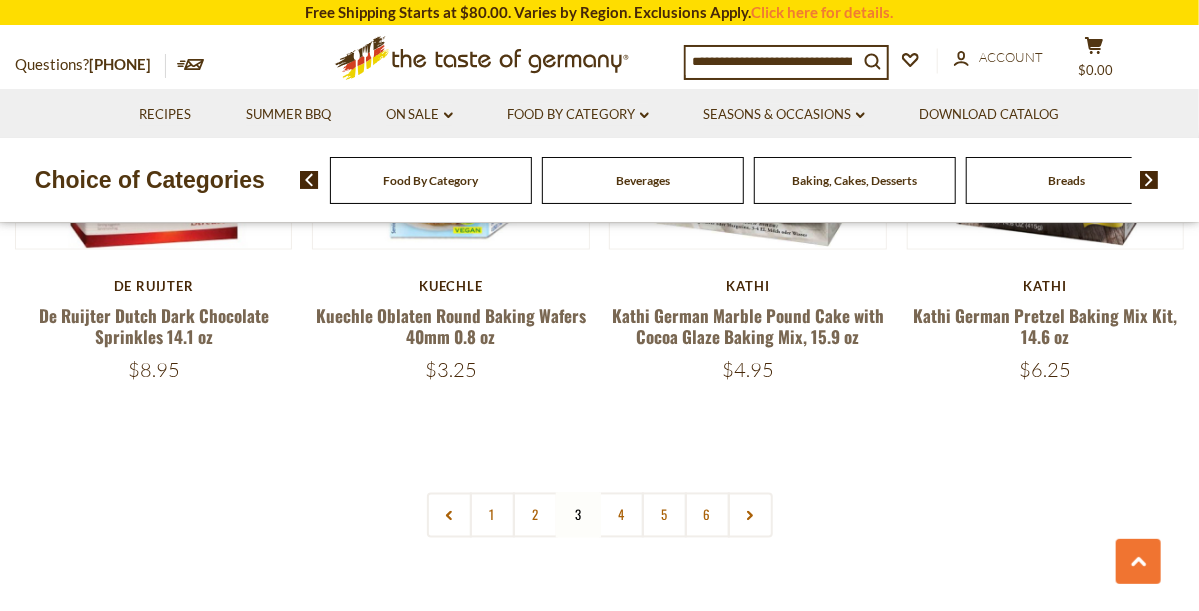 scroll, scrollTop: 4570, scrollLeft: 0, axis: vertical 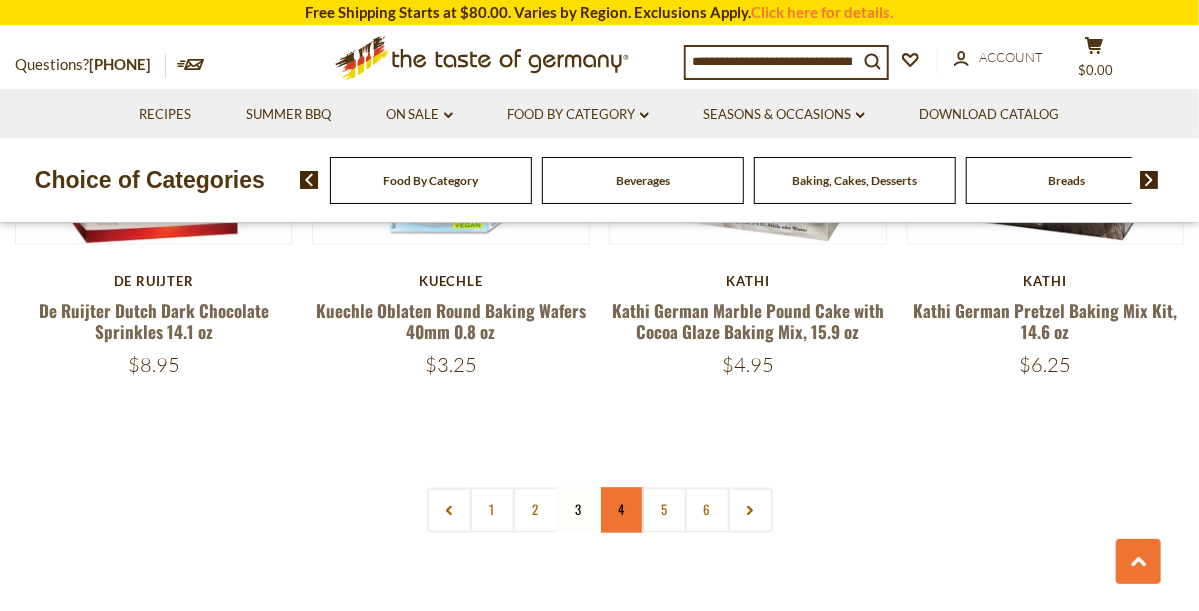 click on "4" at bounding box center [621, 510] 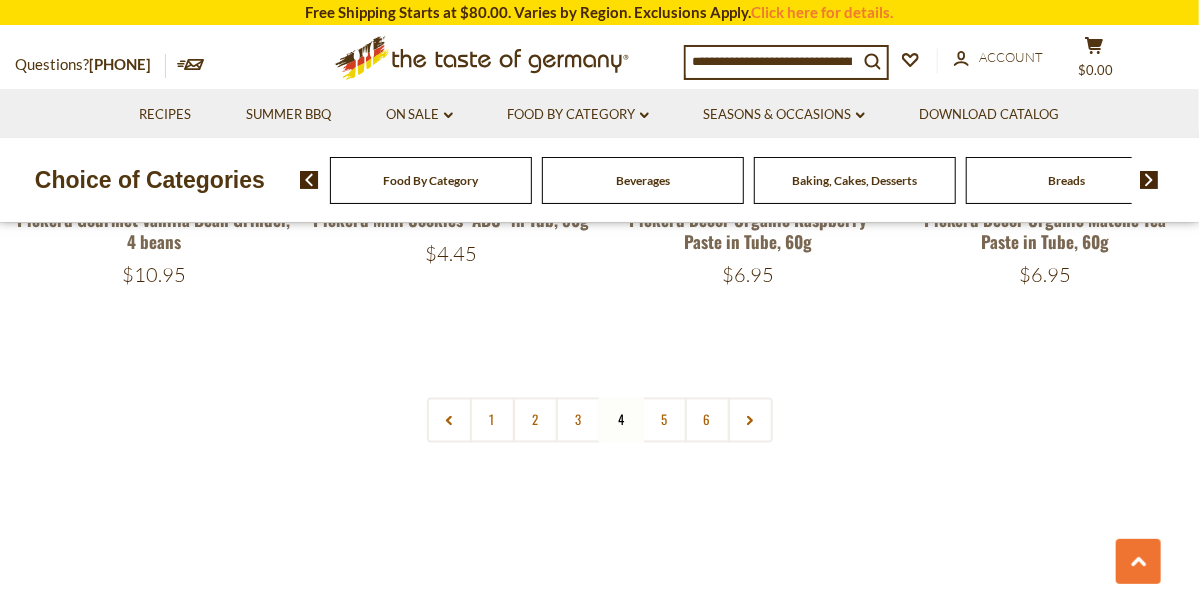 scroll, scrollTop: 4675, scrollLeft: 0, axis: vertical 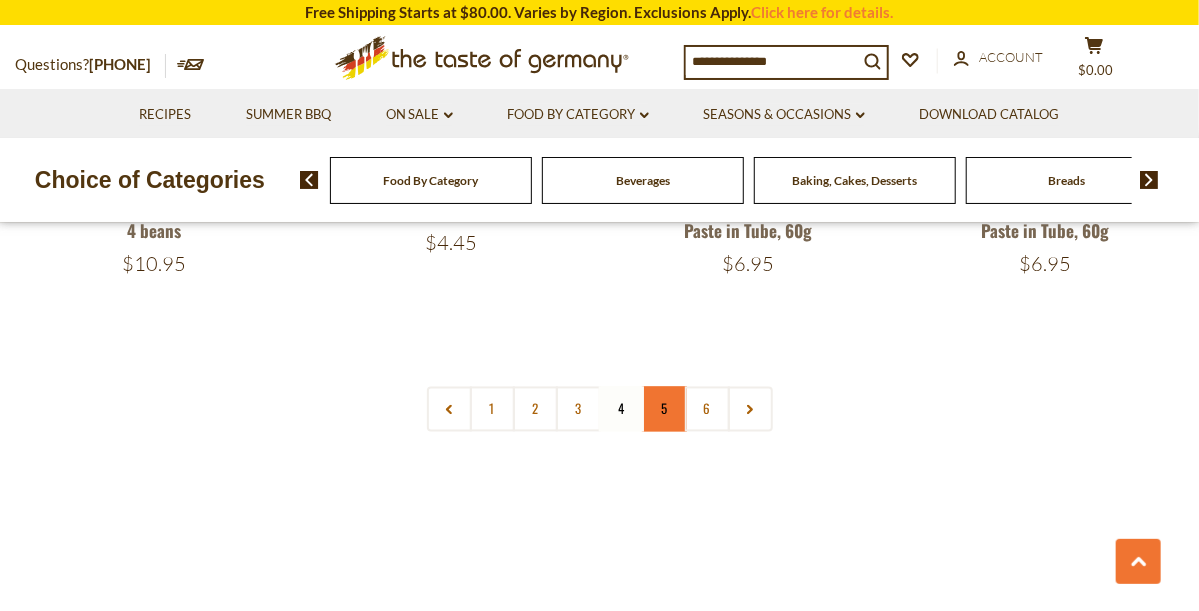 click on "5" at bounding box center (664, 409) 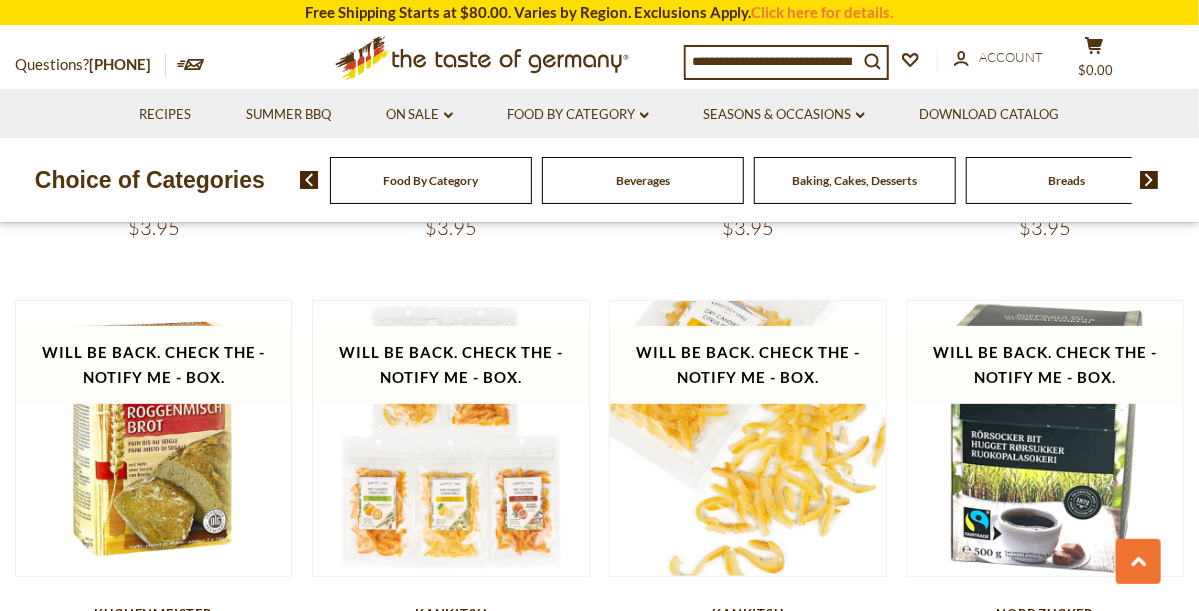 scroll, scrollTop: 3288, scrollLeft: 0, axis: vertical 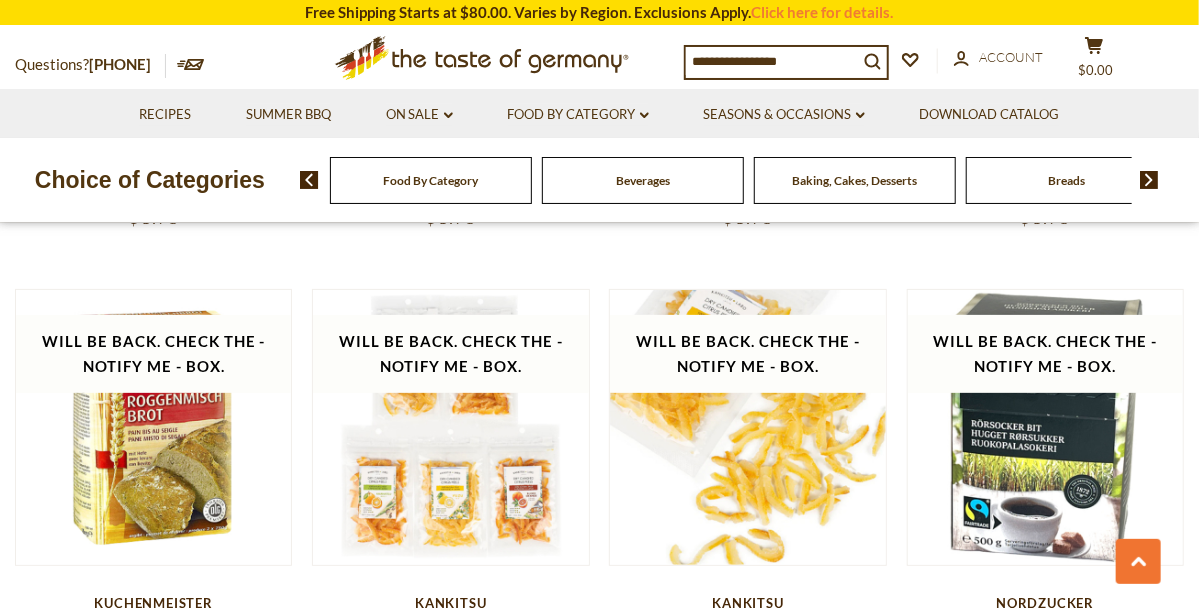 click on "Food By Category" at bounding box center [431, 180] 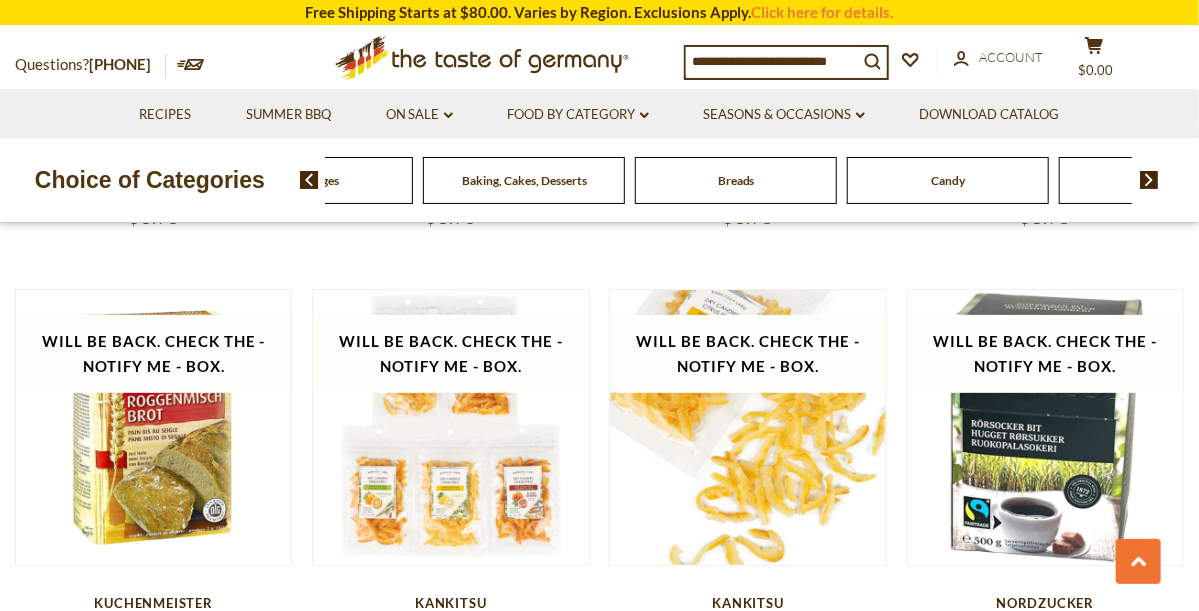 click at bounding box center [1149, 180] 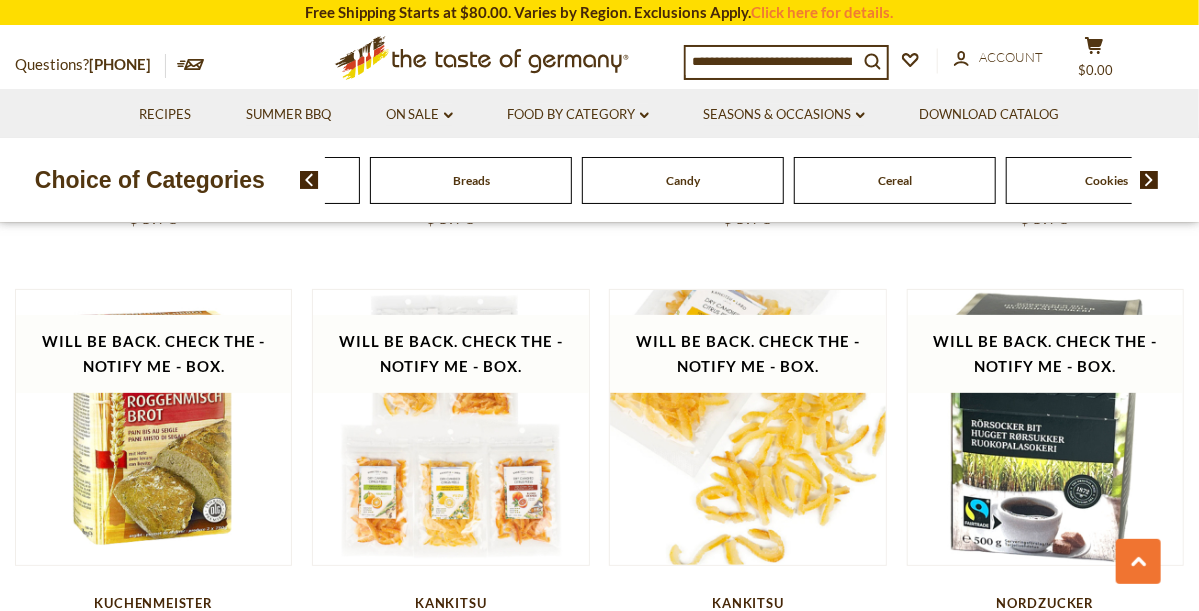 click at bounding box center [1149, 180] 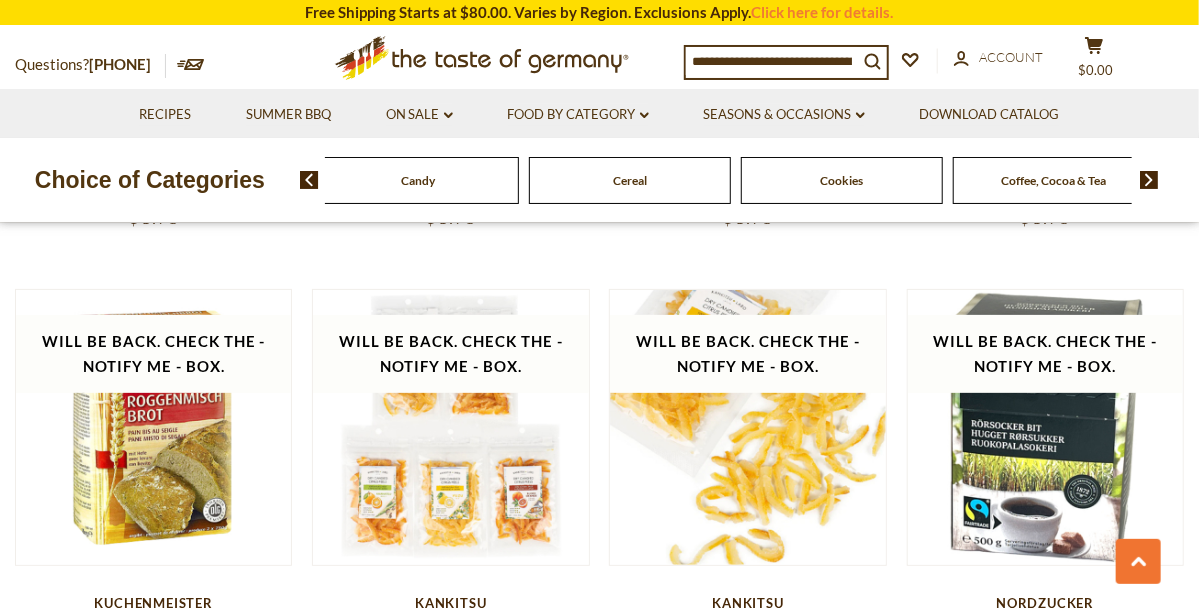 click on "Cookies" at bounding box center [-430, 180] 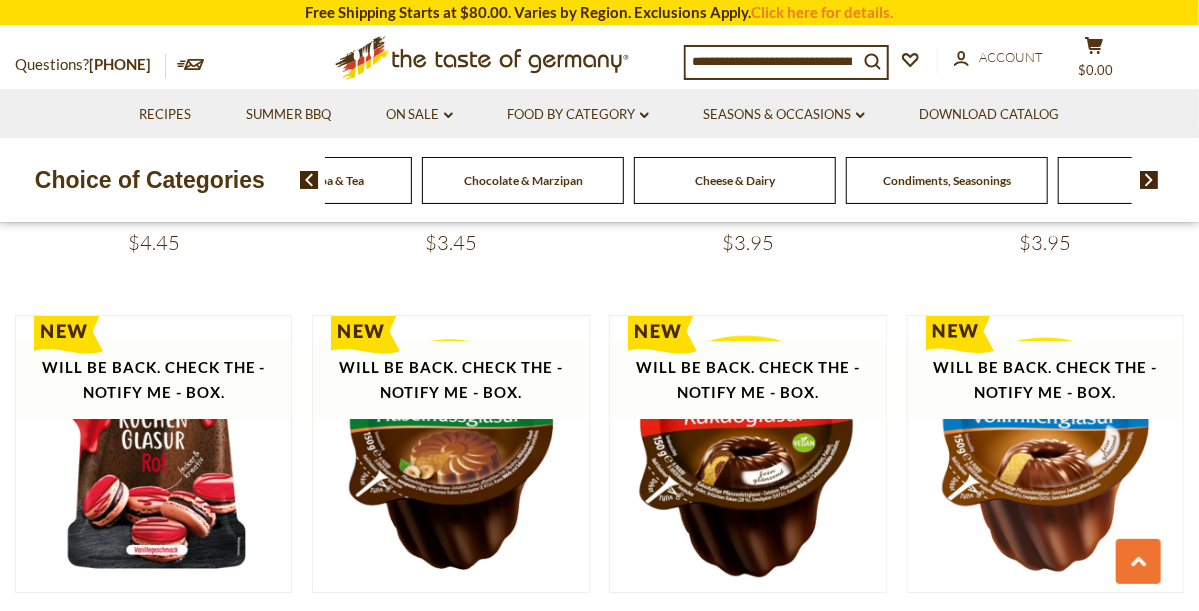 scroll, scrollTop: 2792, scrollLeft: 0, axis: vertical 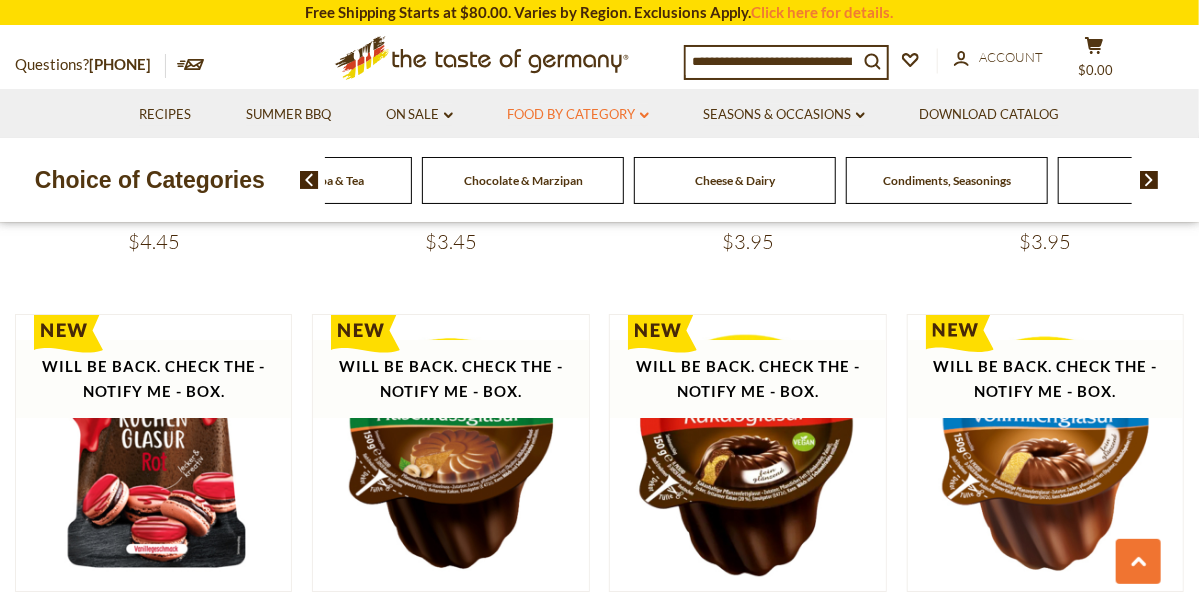 click 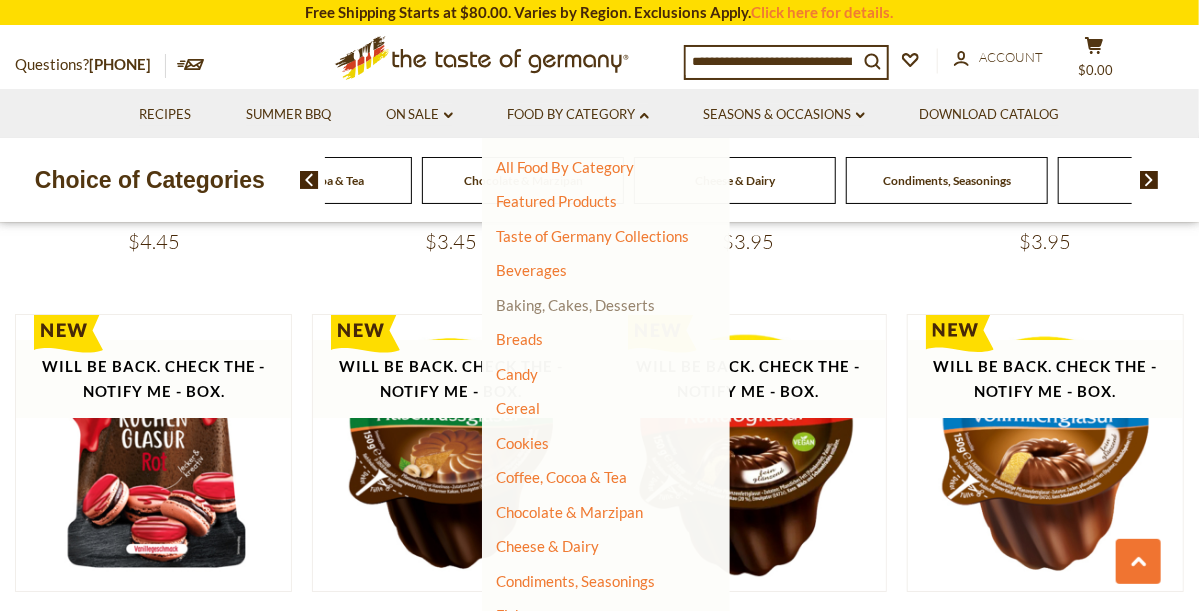 click on "Baking, Cakes, Desserts" at bounding box center [576, 305] 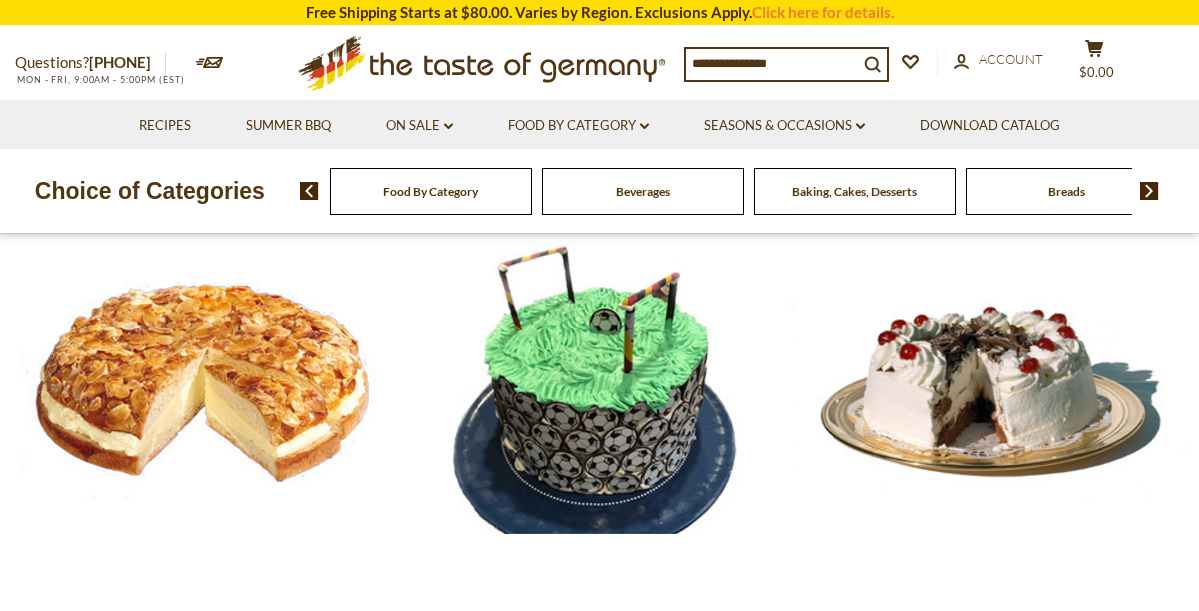 scroll, scrollTop: 0, scrollLeft: 0, axis: both 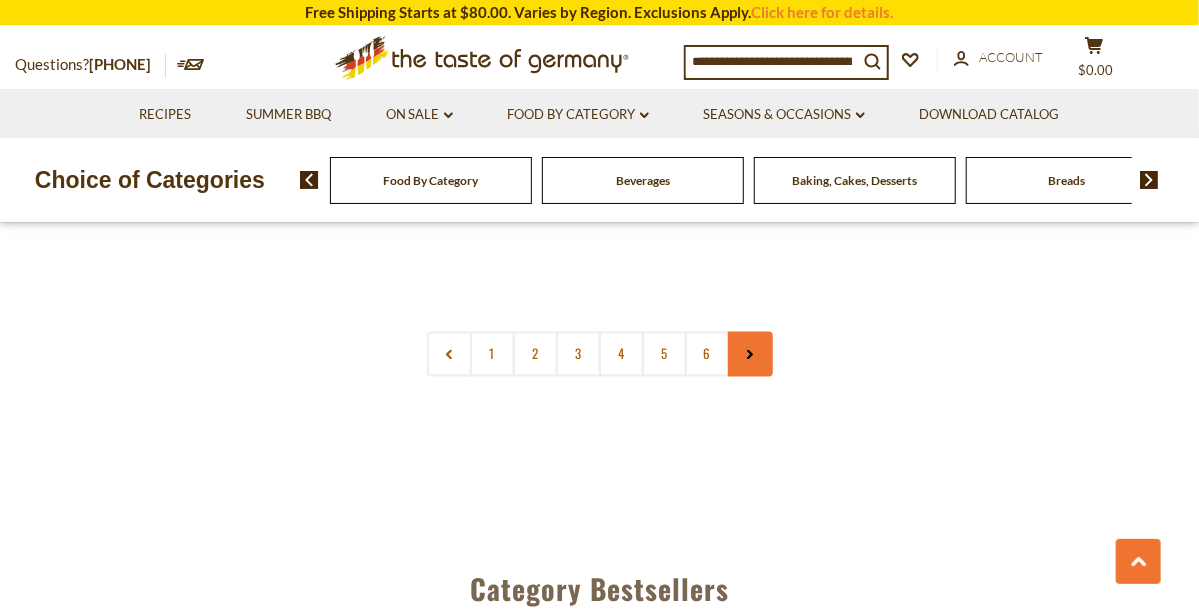 click 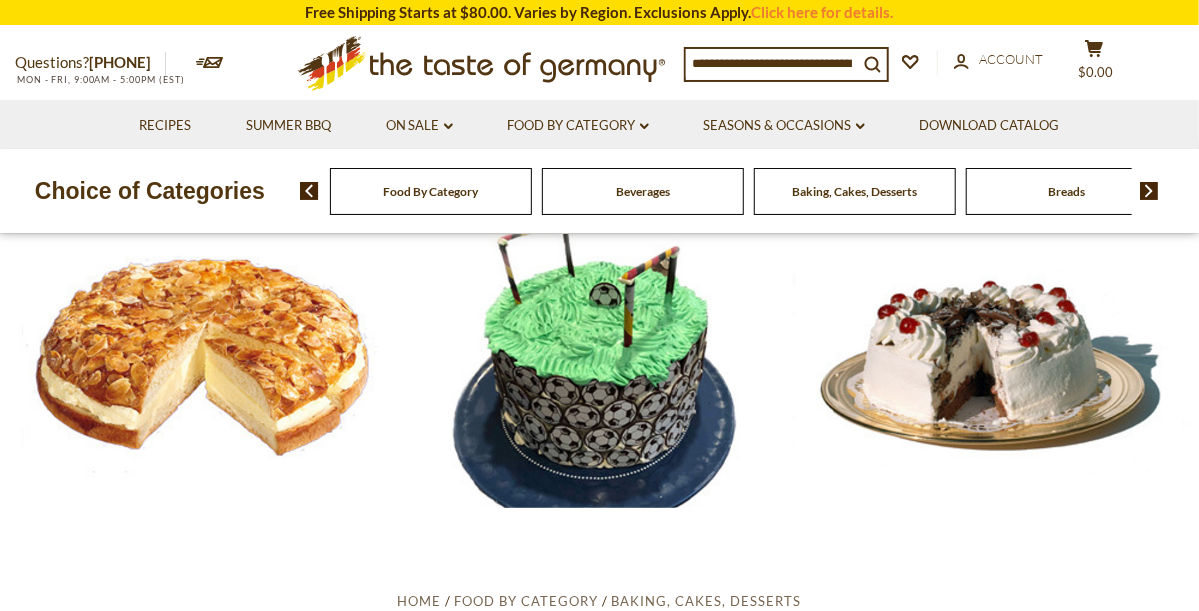 scroll, scrollTop: 0, scrollLeft: 0, axis: both 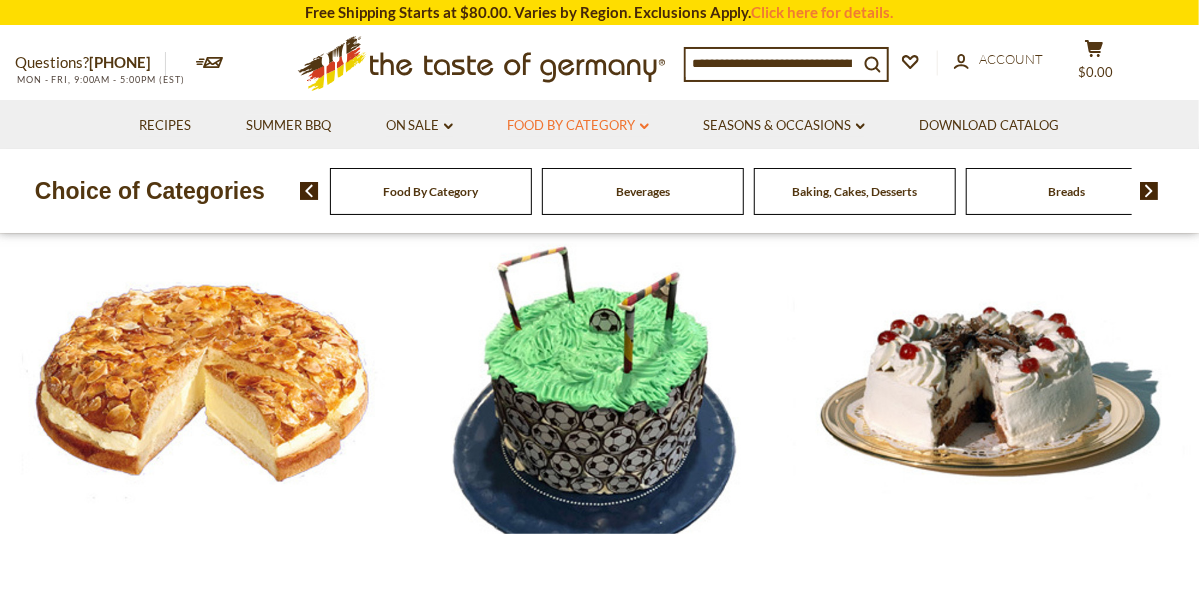 click 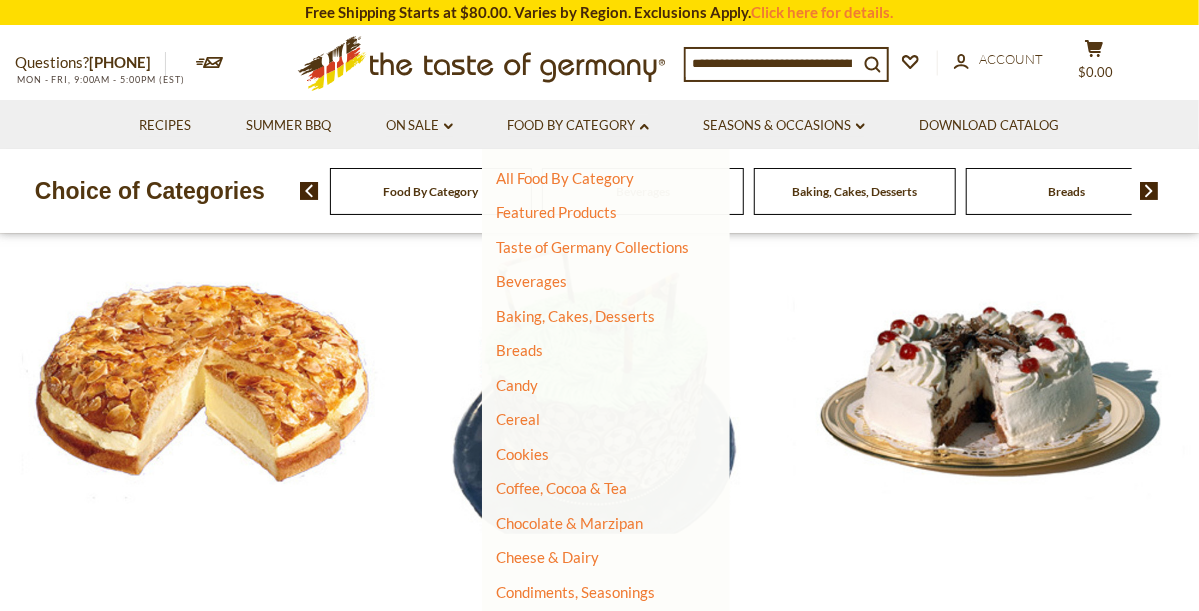 click on "All Food By Category" at bounding box center (593, 179) 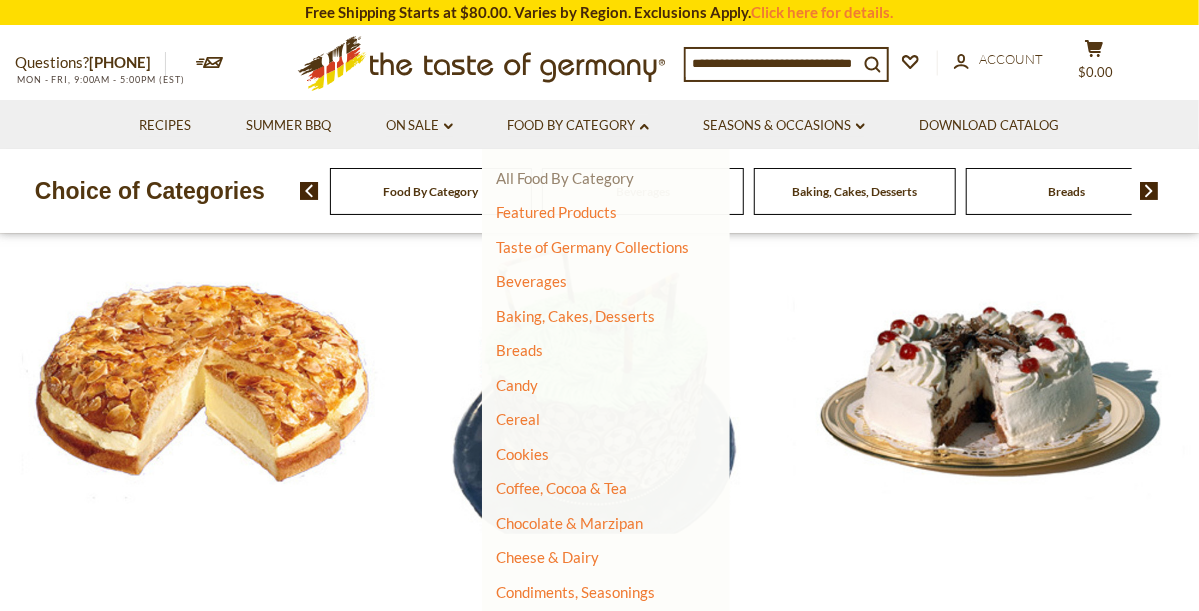 click on "All Food By Category" at bounding box center [566, 178] 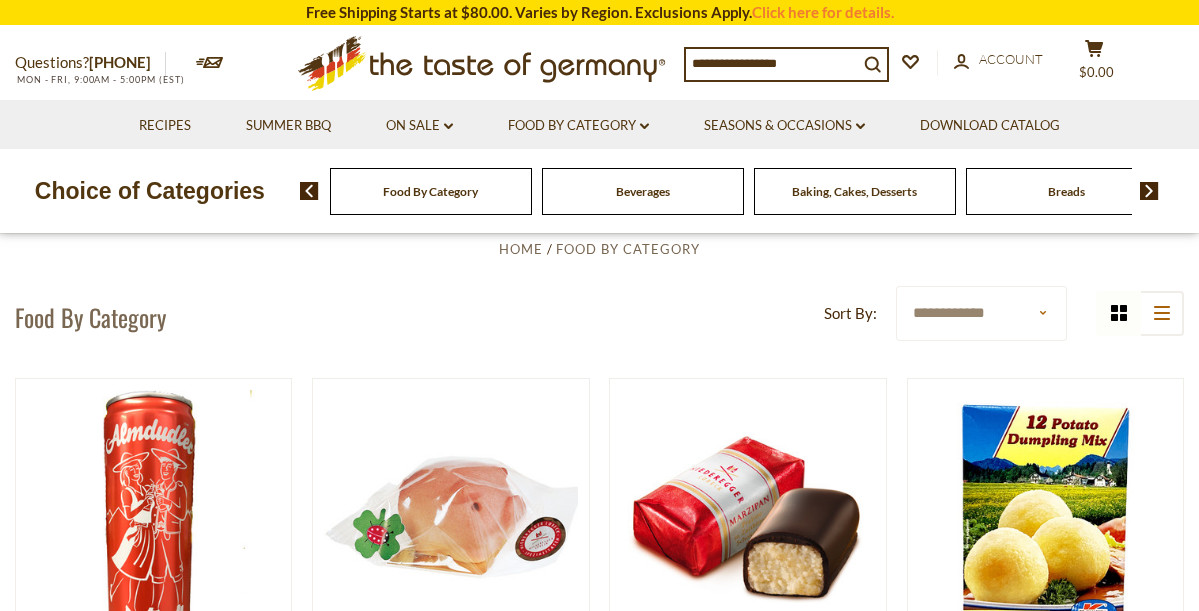 scroll, scrollTop: 0, scrollLeft: 0, axis: both 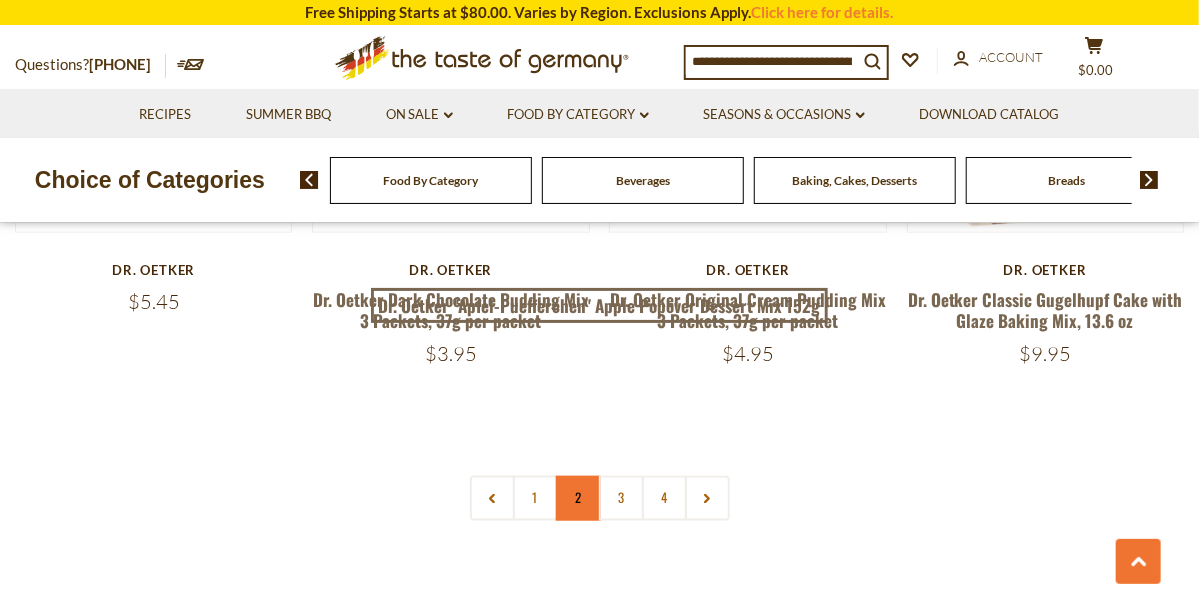 click on "2" at bounding box center [578, 498] 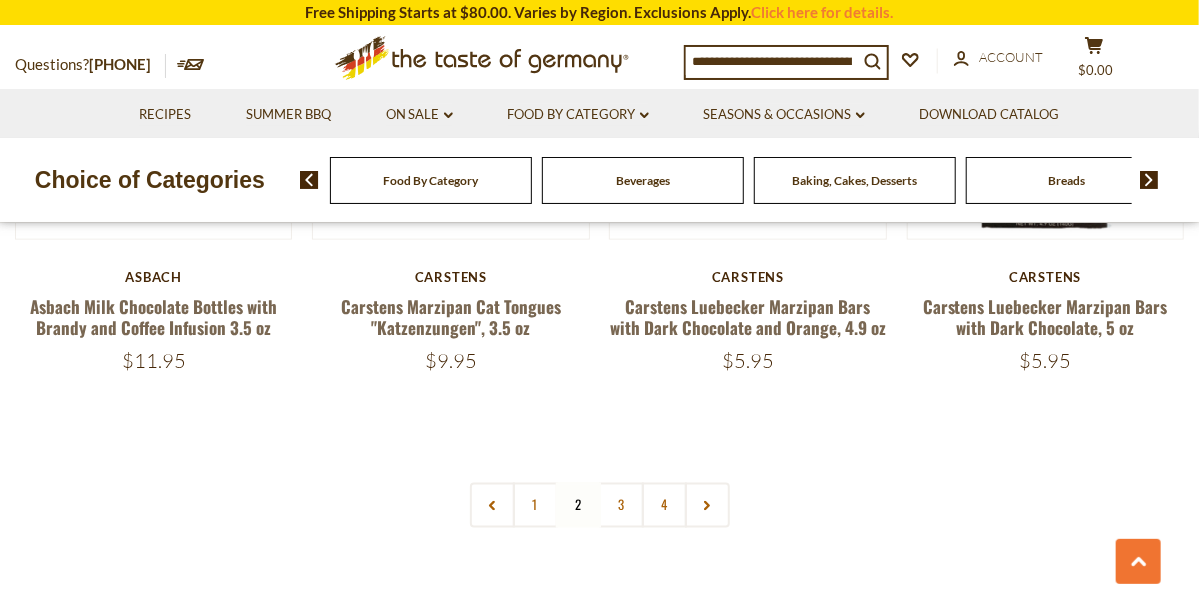 scroll, scrollTop: 4340, scrollLeft: 0, axis: vertical 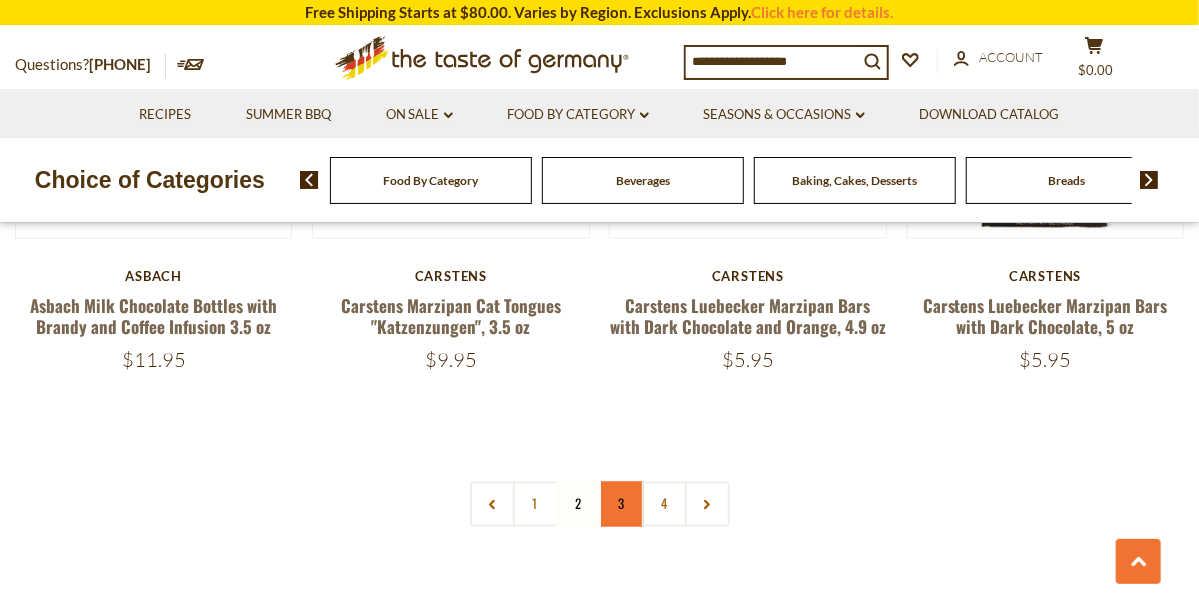 click on "3" at bounding box center [621, 504] 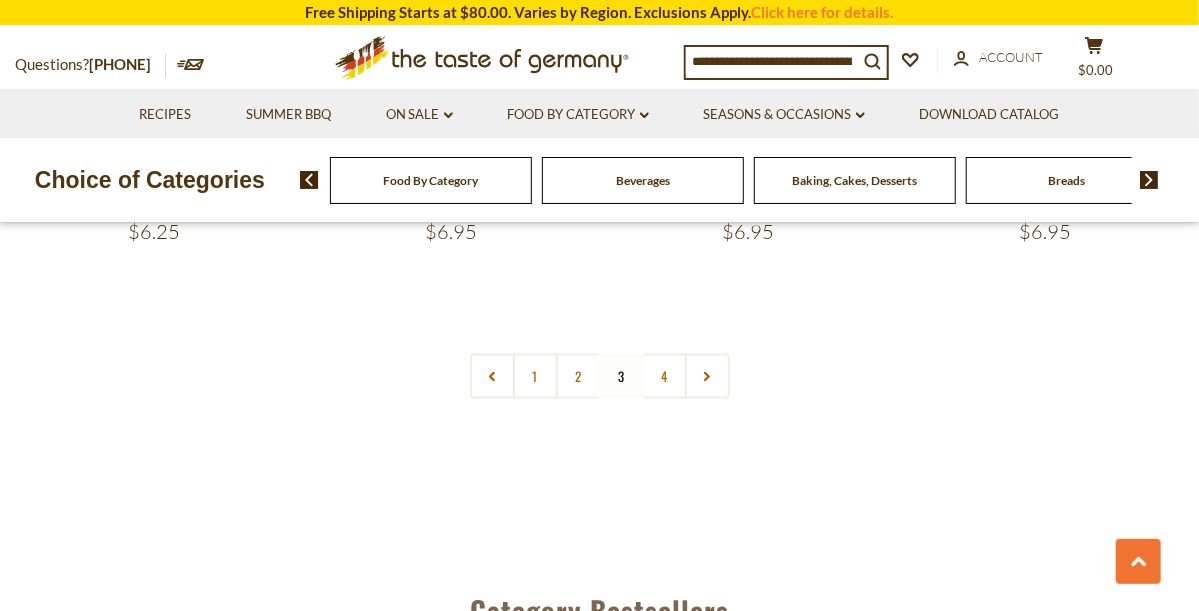 scroll, scrollTop: 4405, scrollLeft: 0, axis: vertical 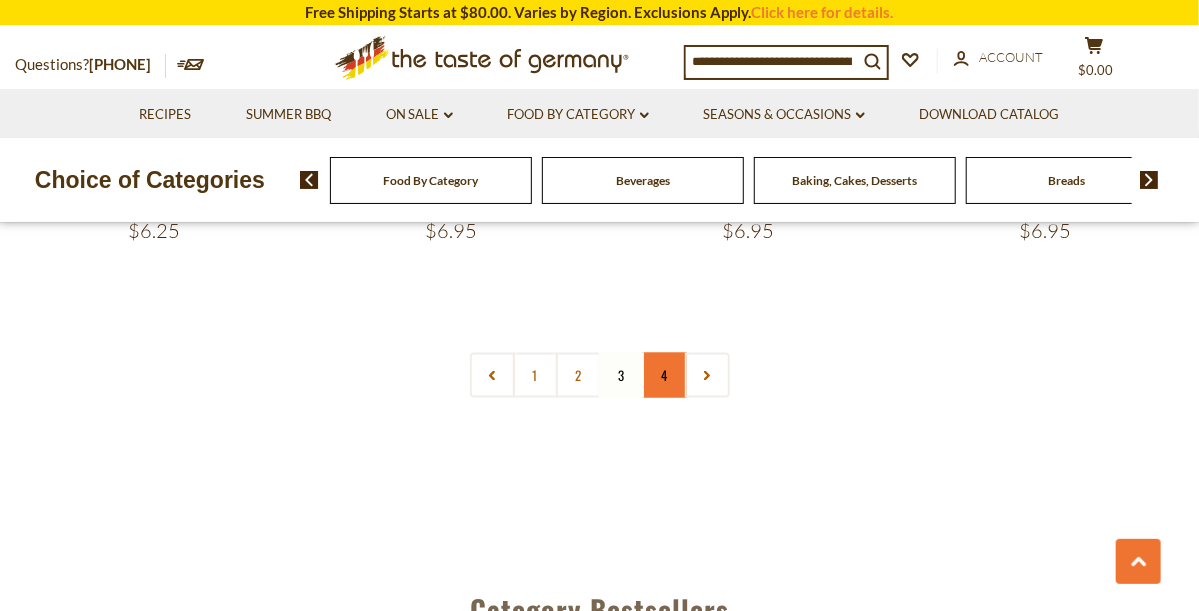 click on "4" at bounding box center [664, 375] 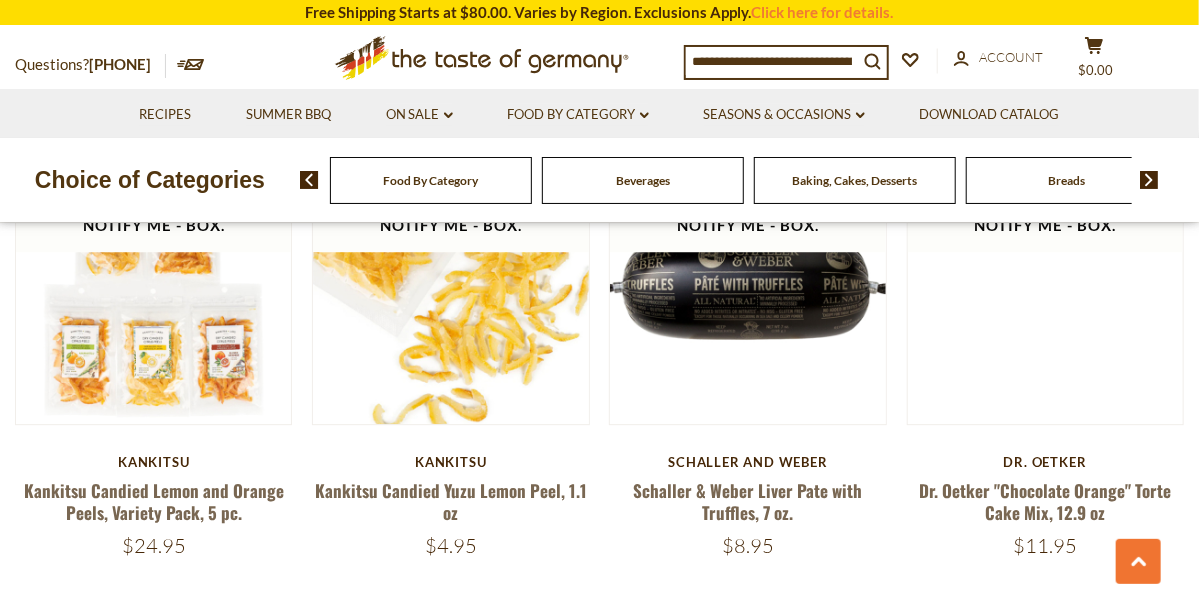 scroll, scrollTop: 2144, scrollLeft: 0, axis: vertical 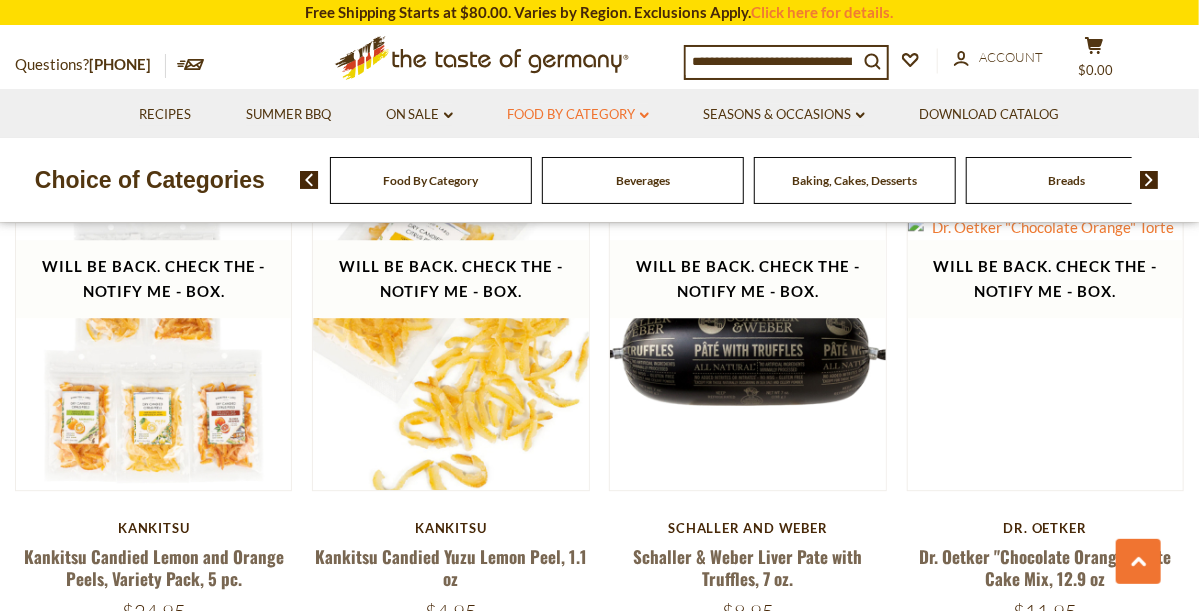 click on "dropdown_arrow" 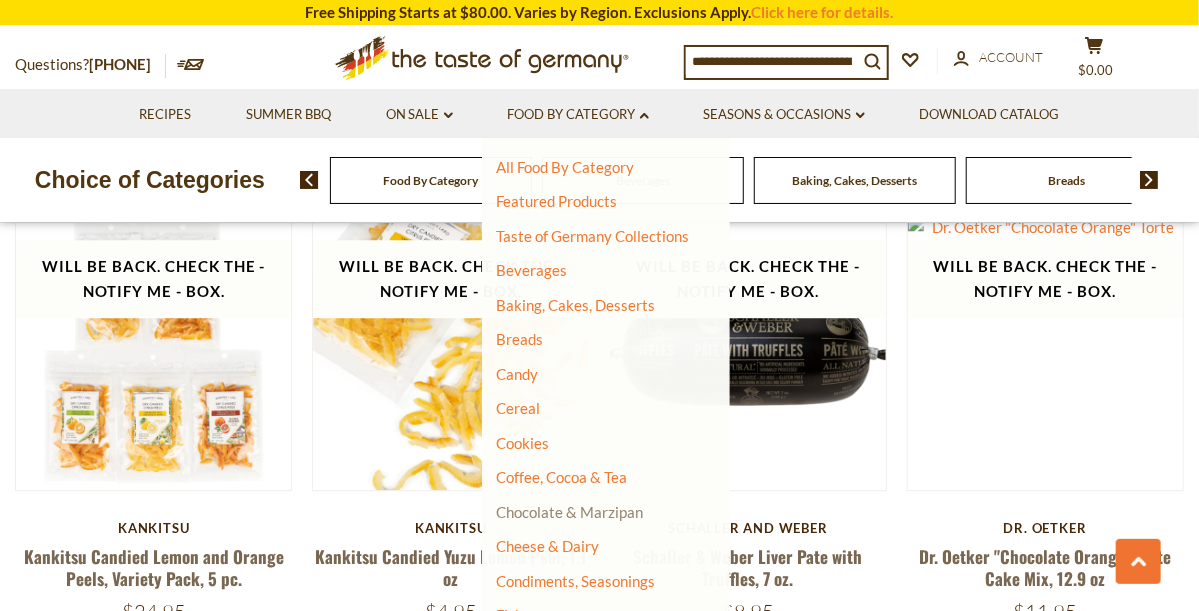 click on "Chocolate & Marzipan" at bounding box center [570, 512] 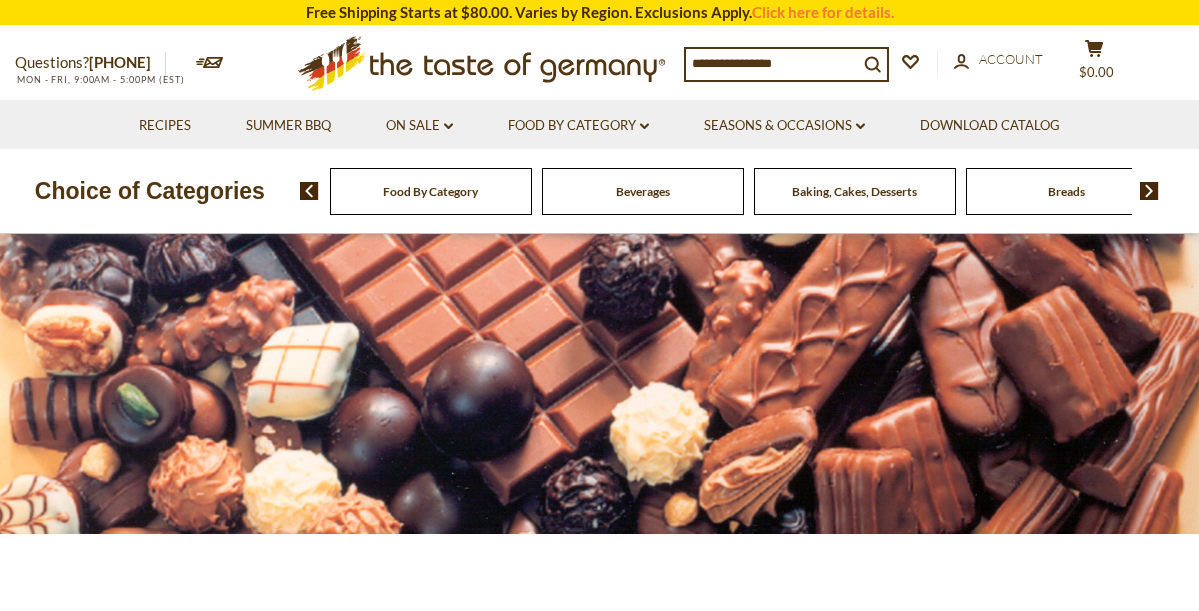 scroll, scrollTop: 0, scrollLeft: 0, axis: both 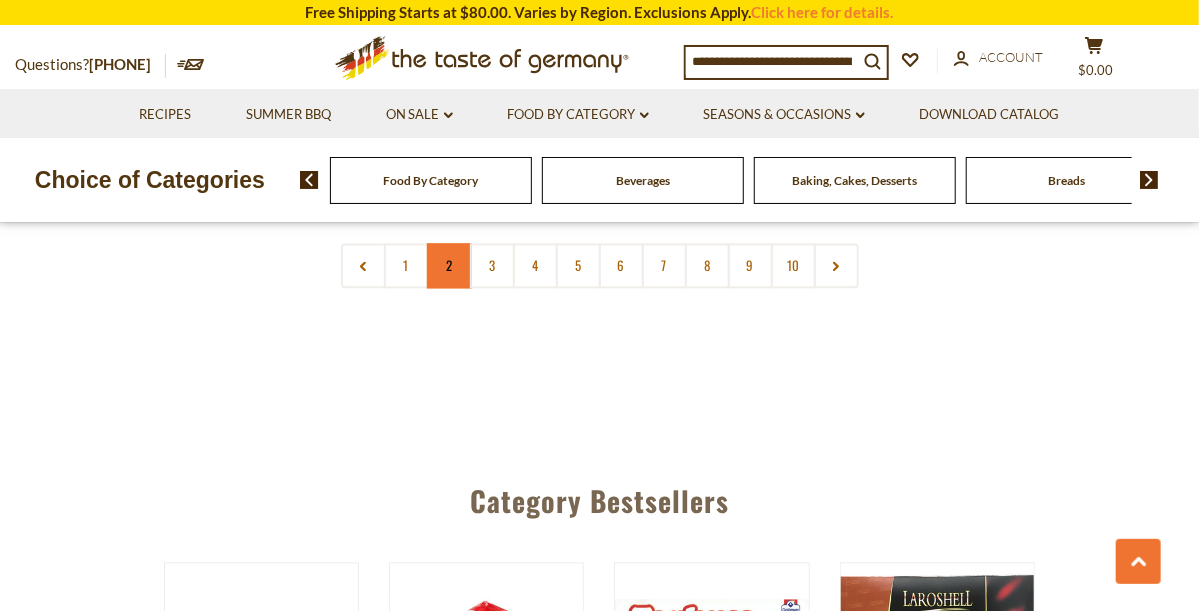 click on "2" at bounding box center [449, 265] 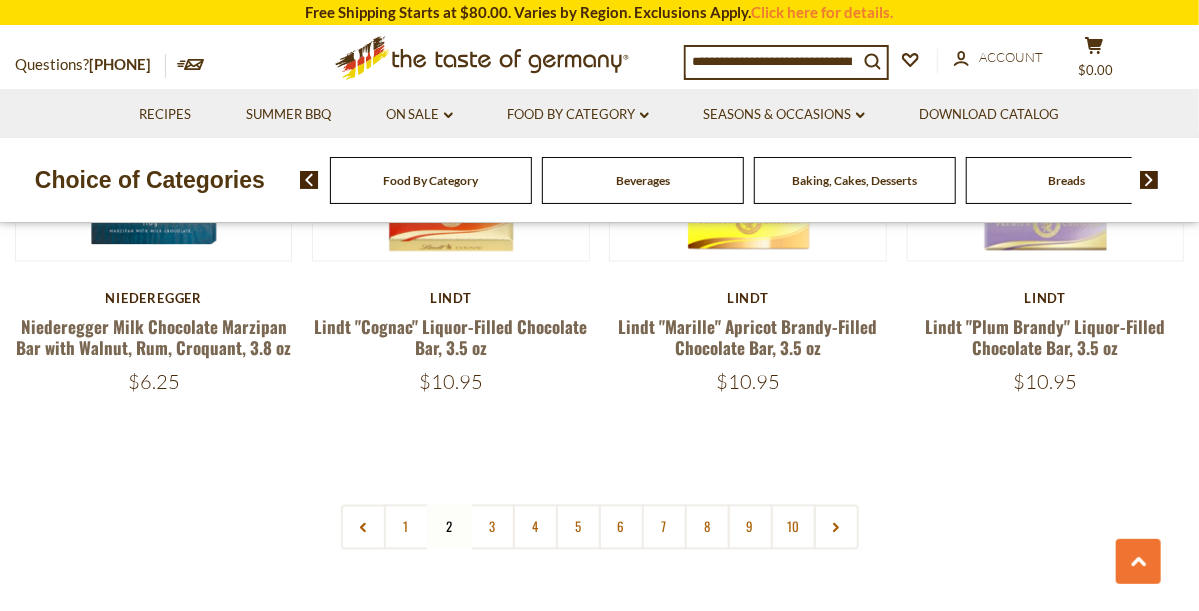 scroll, scrollTop: 4647, scrollLeft: 0, axis: vertical 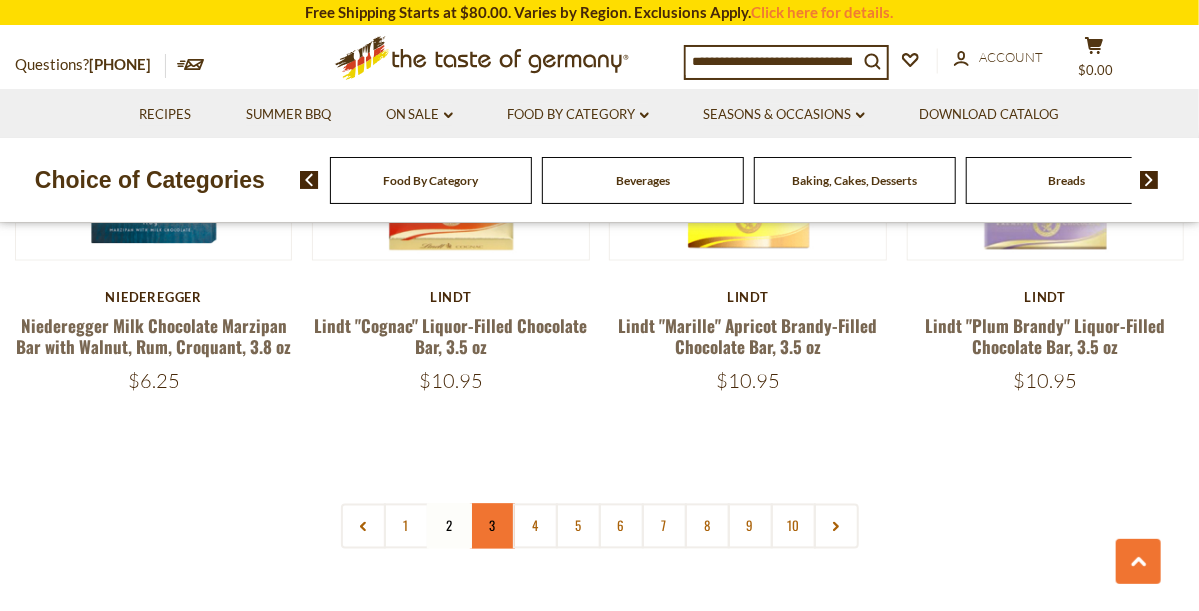 click on "3" at bounding box center (492, 526) 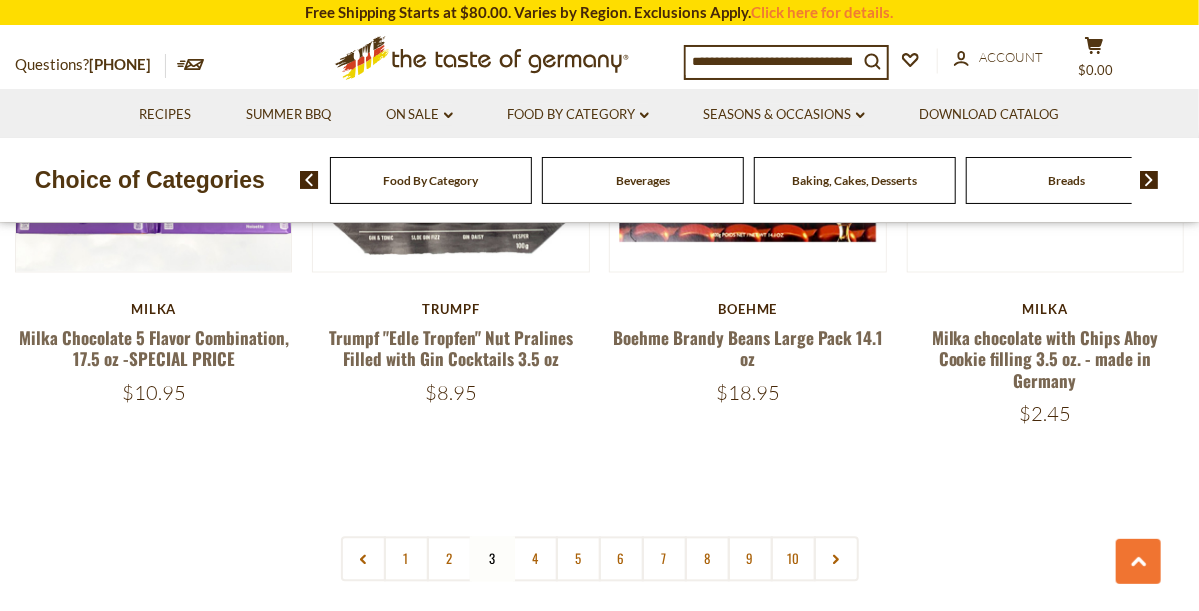 scroll, scrollTop: 4671, scrollLeft: 0, axis: vertical 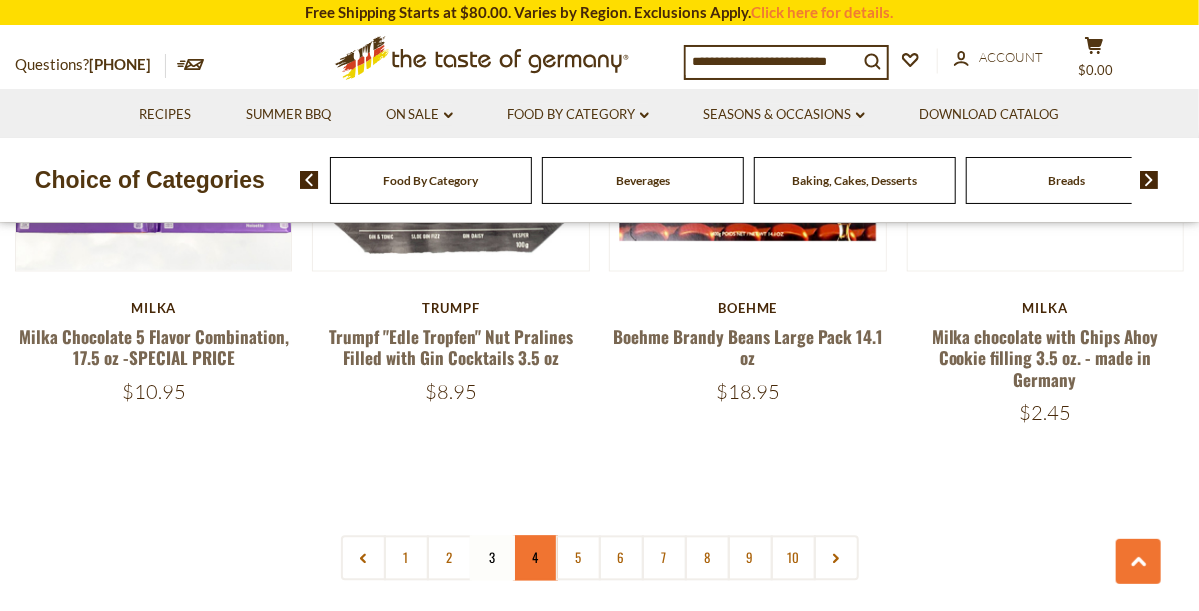 click on "4" at bounding box center [535, 558] 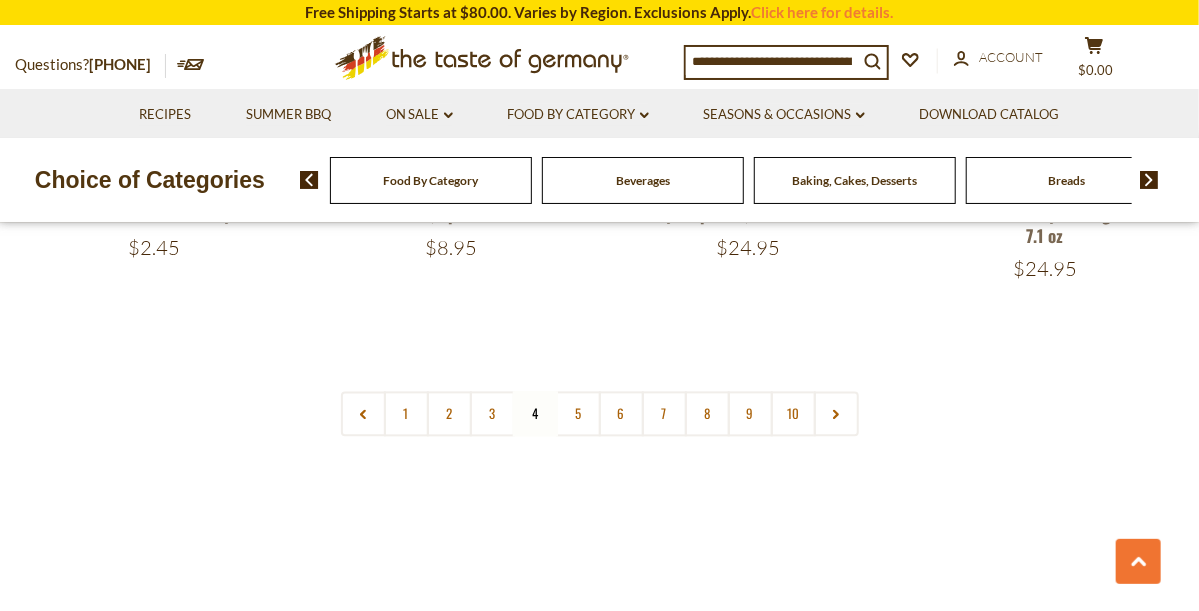 scroll, scrollTop: 4784, scrollLeft: 0, axis: vertical 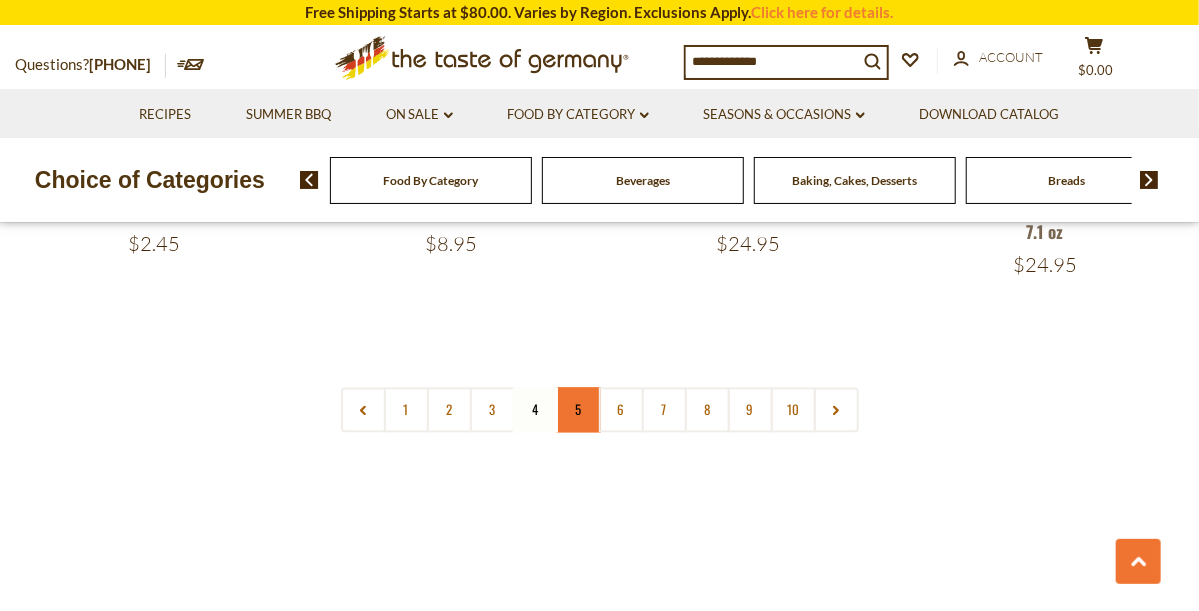 click on "5" at bounding box center (578, 410) 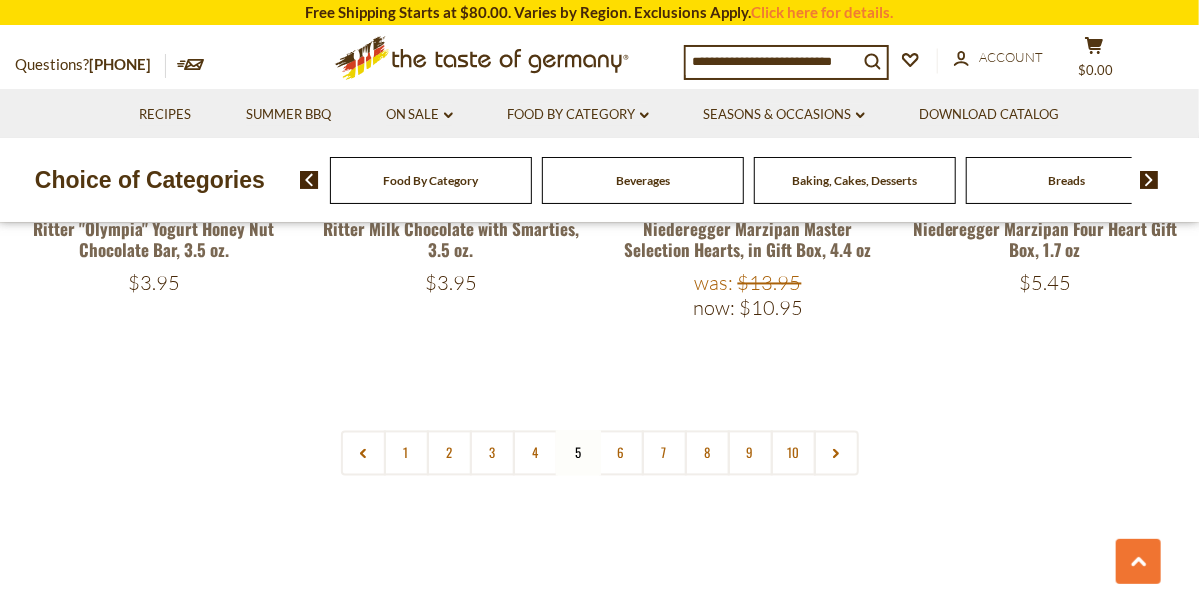 scroll, scrollTop: 4705, scrollLeft: 0, axis: vertical 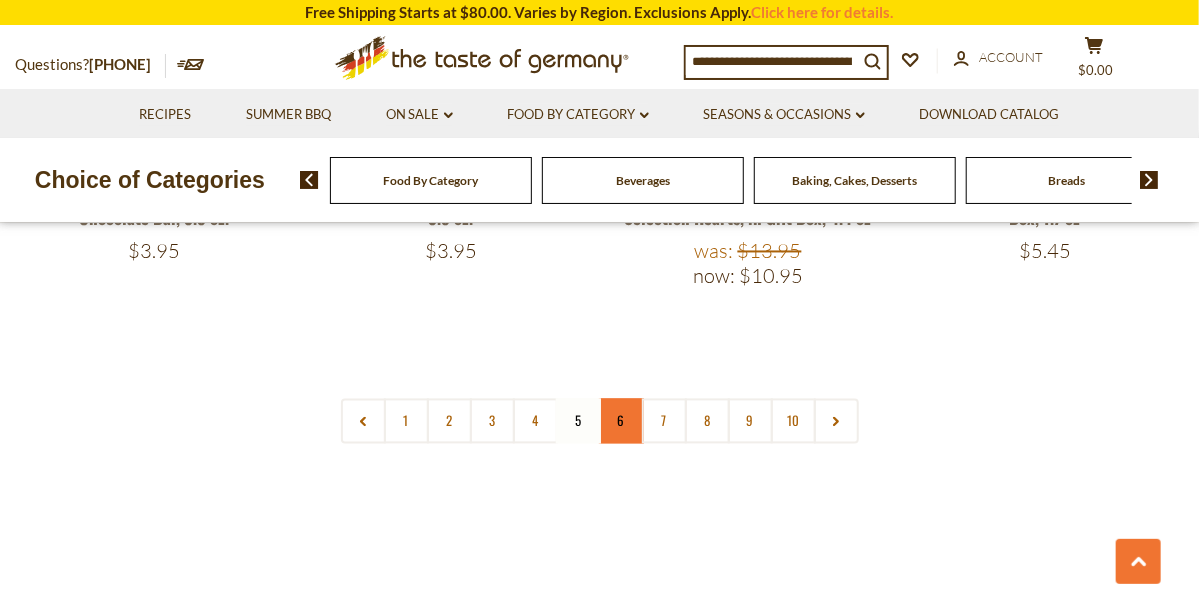 click on "6" at bounding box center (621, 421) 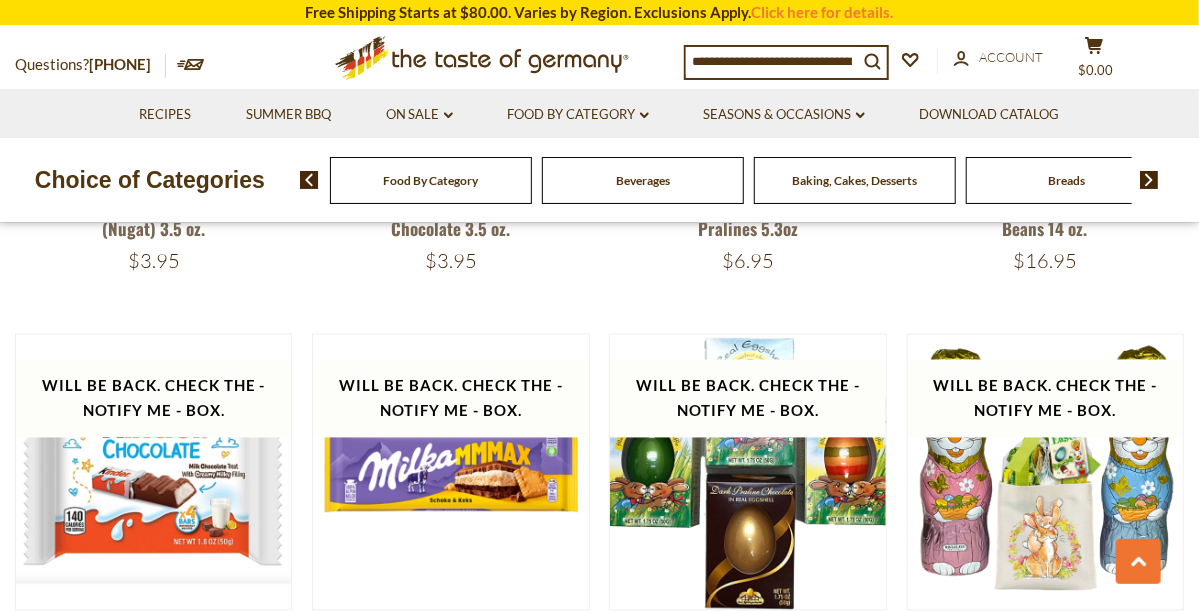 scroll, scrollTop: 1356, scrollLeft: 0, axis: vertical 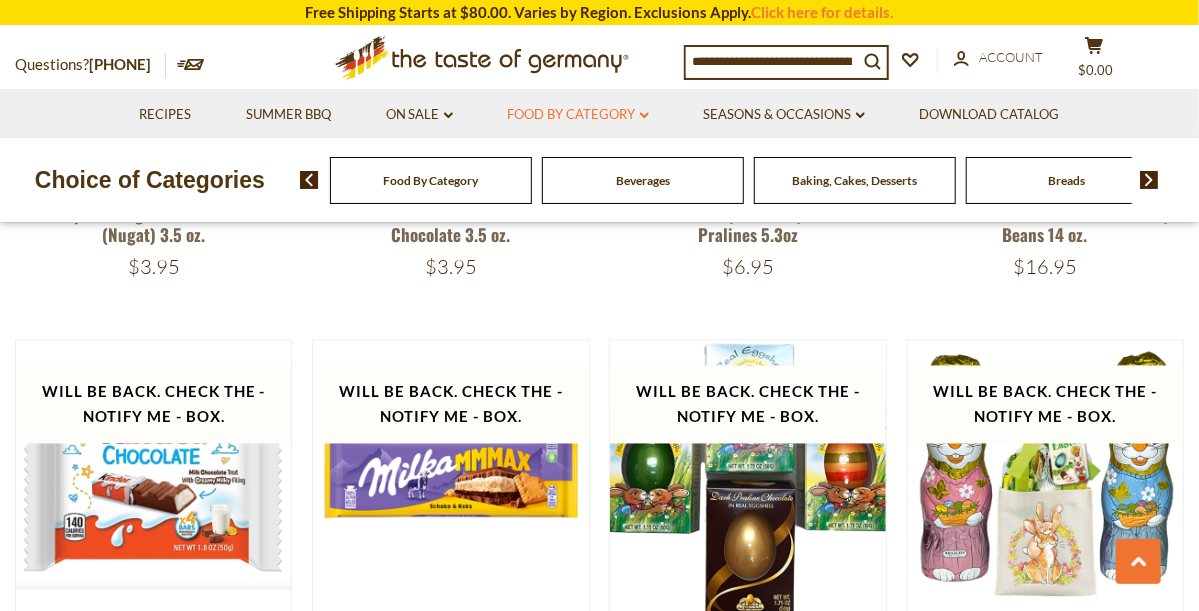 click 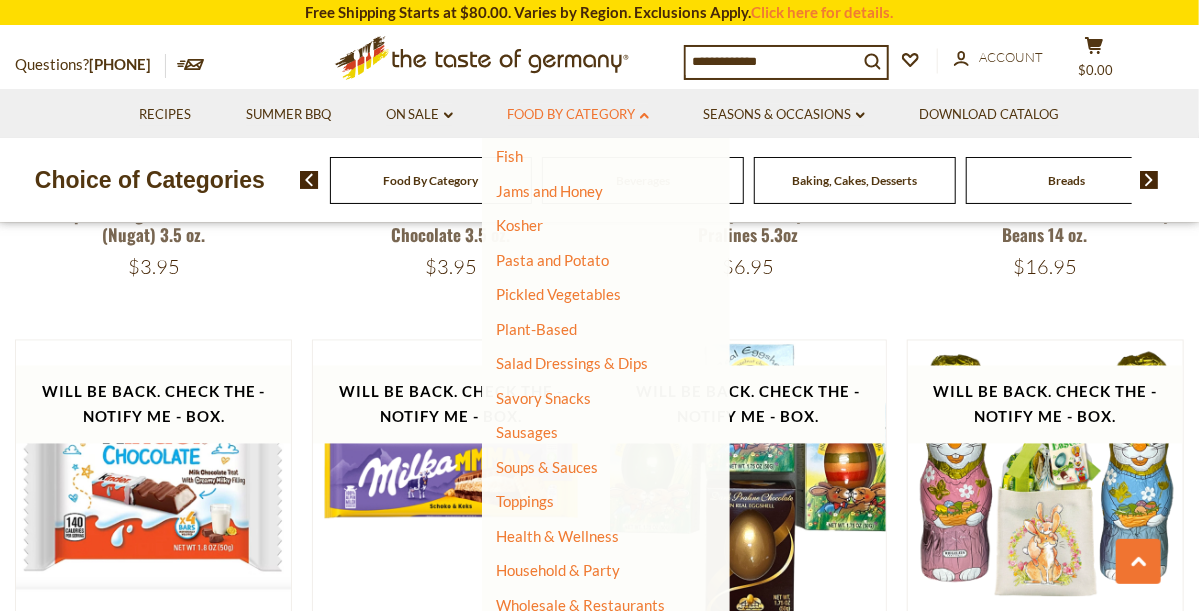 scroll, scrollTop: 466, scrollLeft: 0, axis: vertical 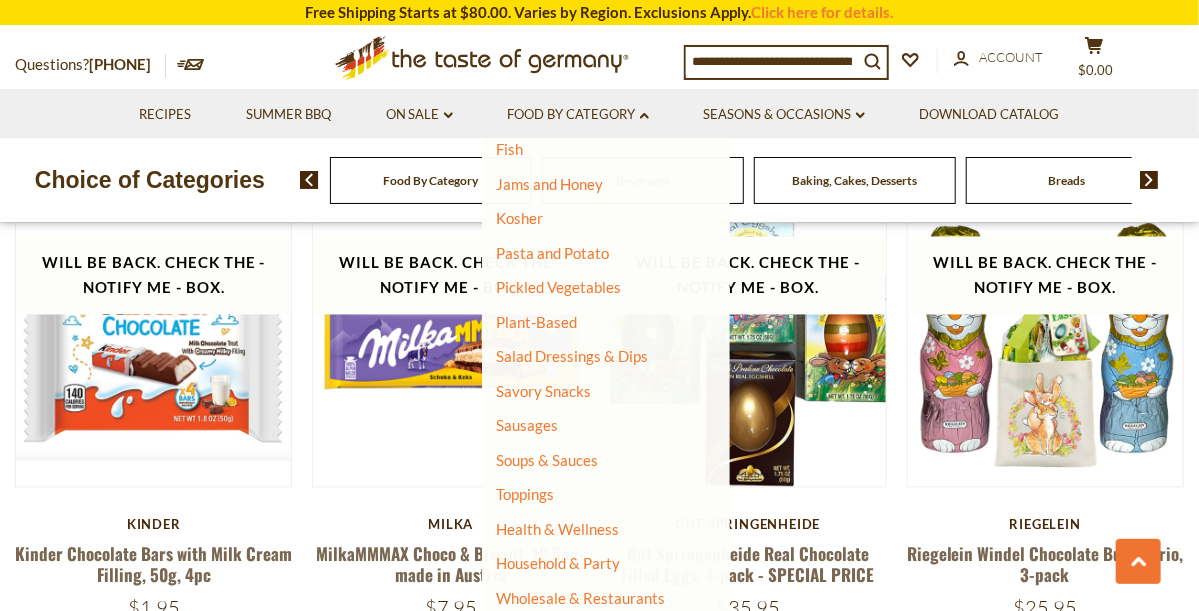 click on "Sausages" at bounding box center [593, 426] 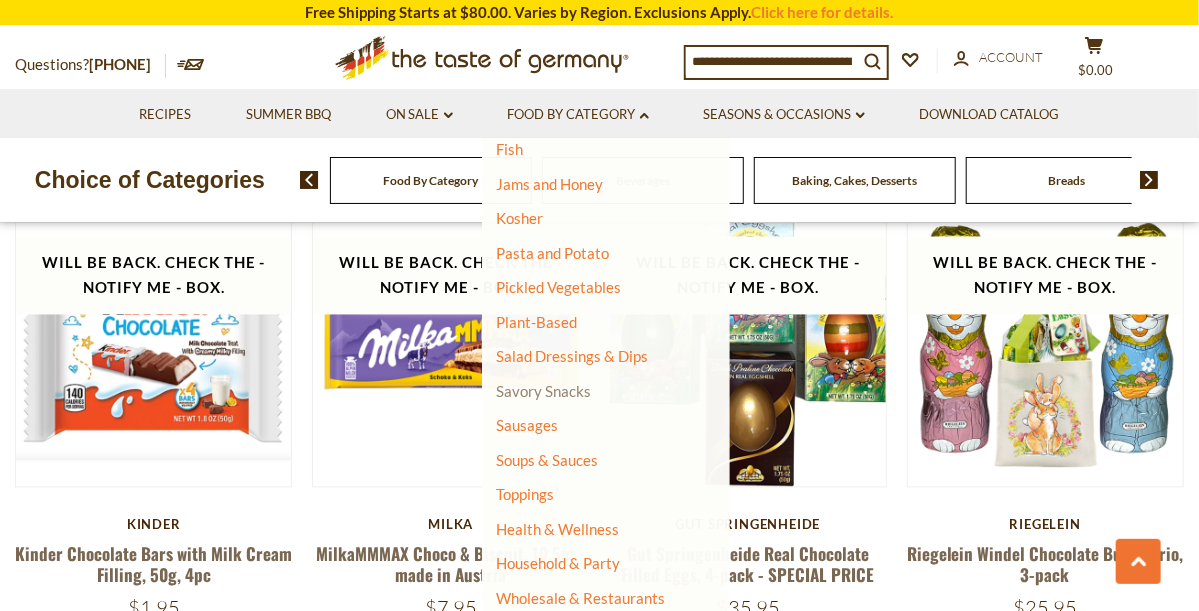 click on "Savory Snacks" at bounding box center (544, 391) 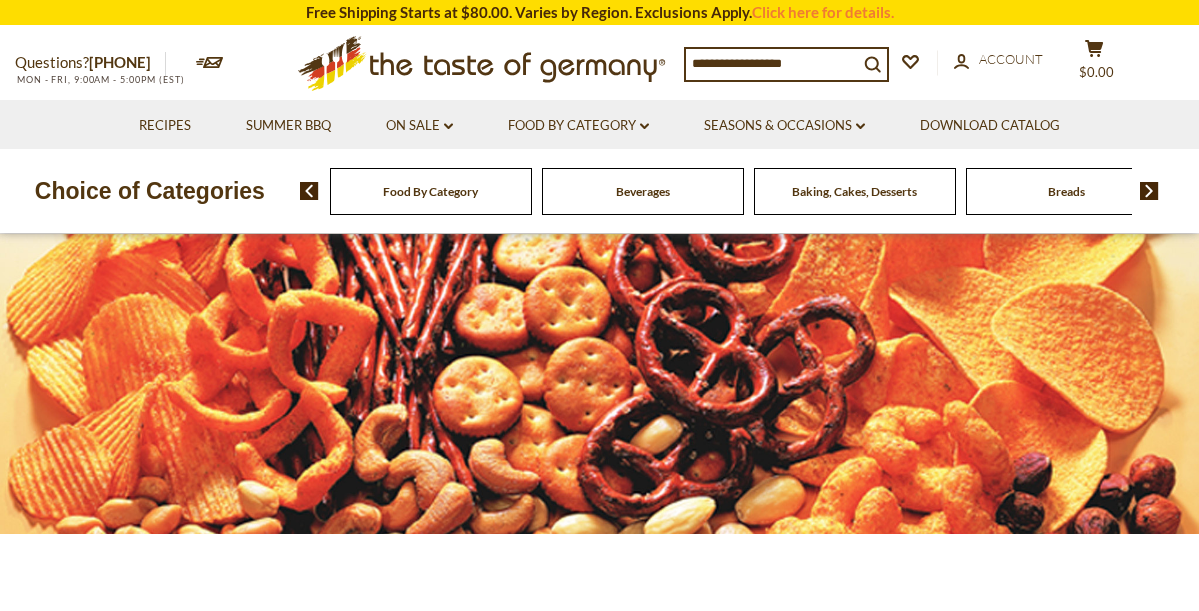 scroll, scrollTop: 0, scrollLeft: 0, axis: both 